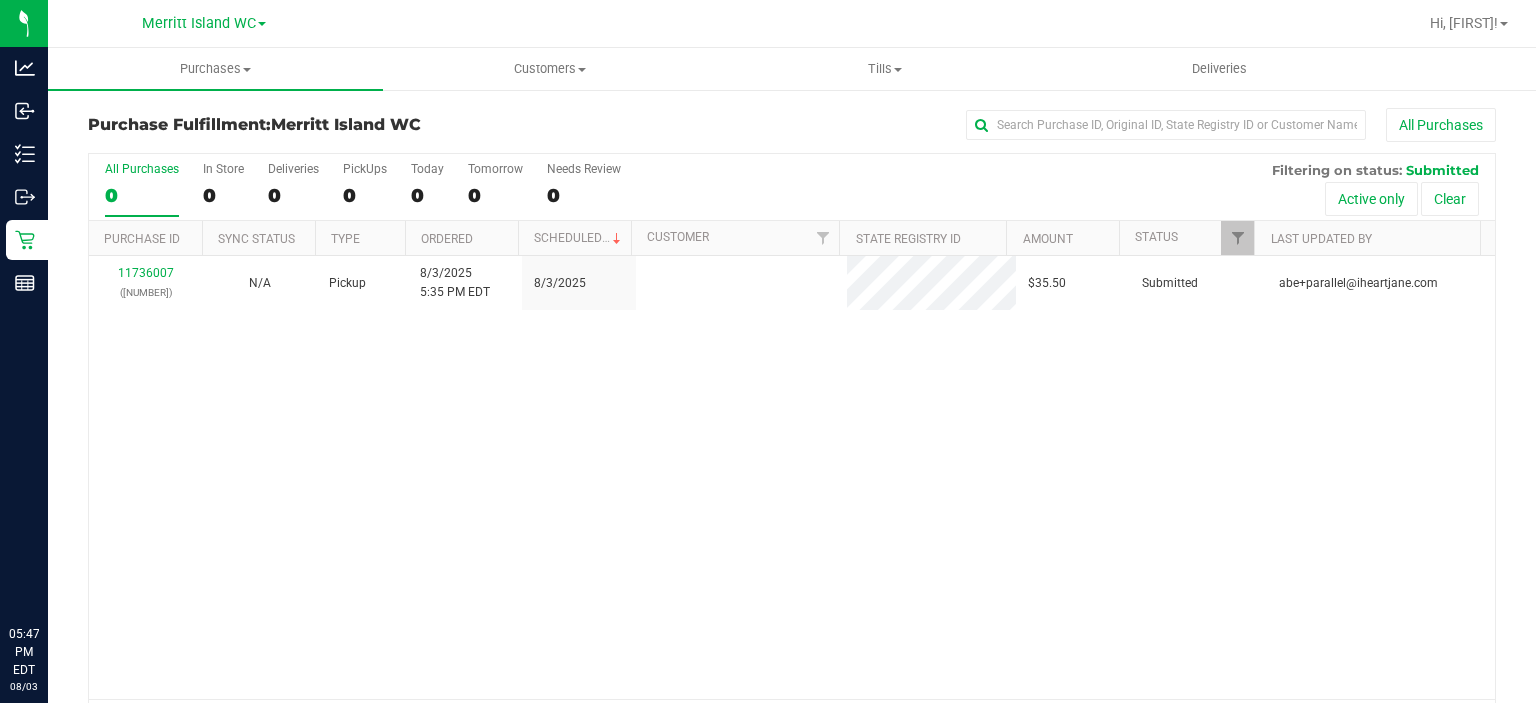 scroll, scrollTop: 0, scrollLeft: 0, axis: both 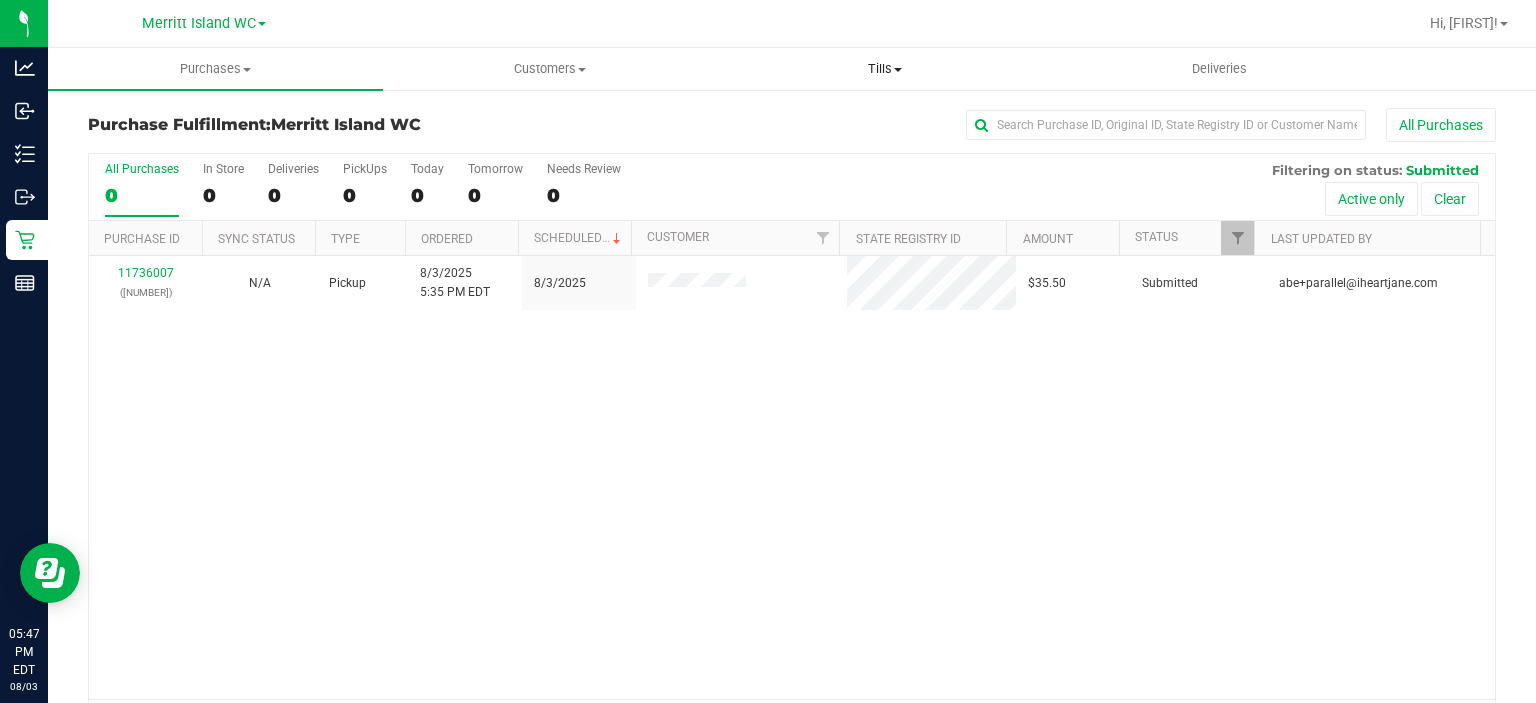 click on "Tills" at bounding box center (885, 69) 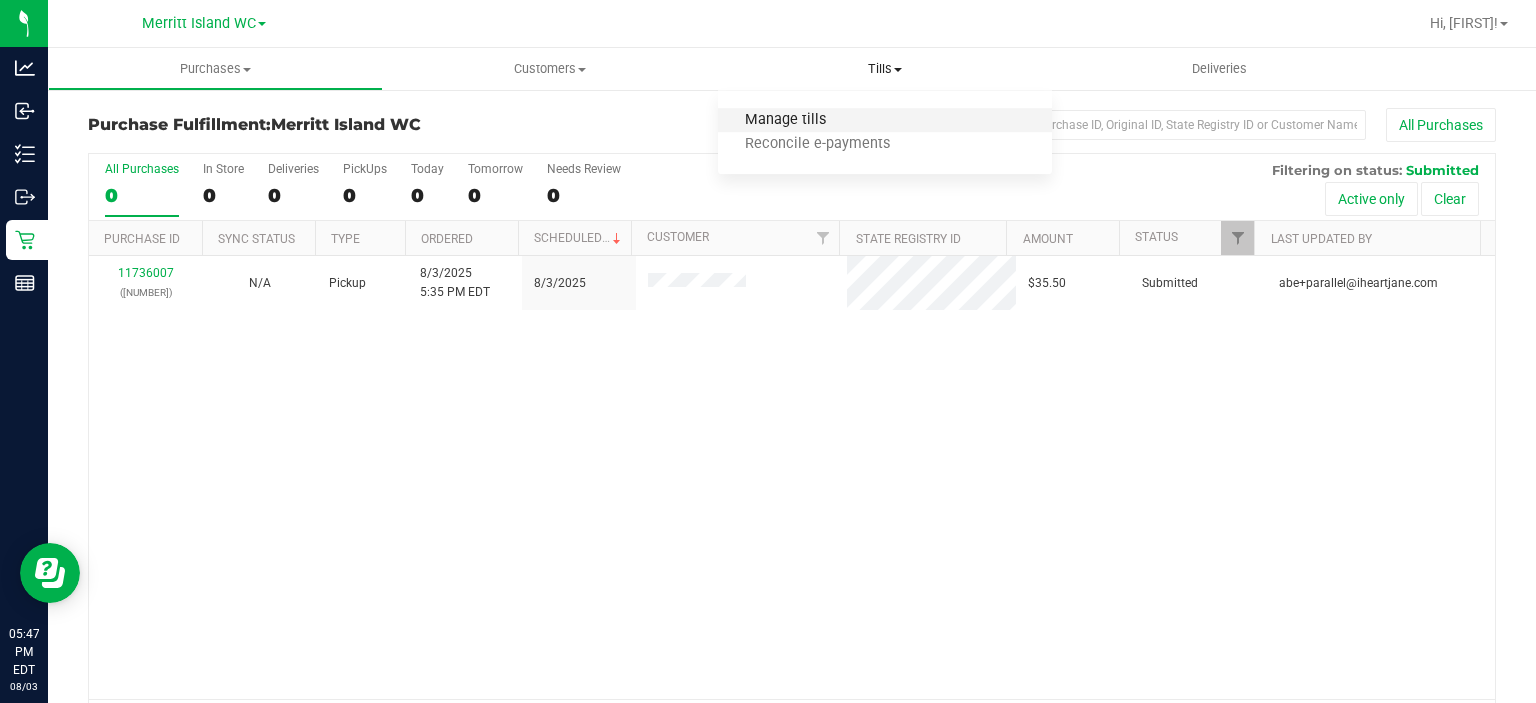 click on "Manage tills" at bounding box center [785, 120] 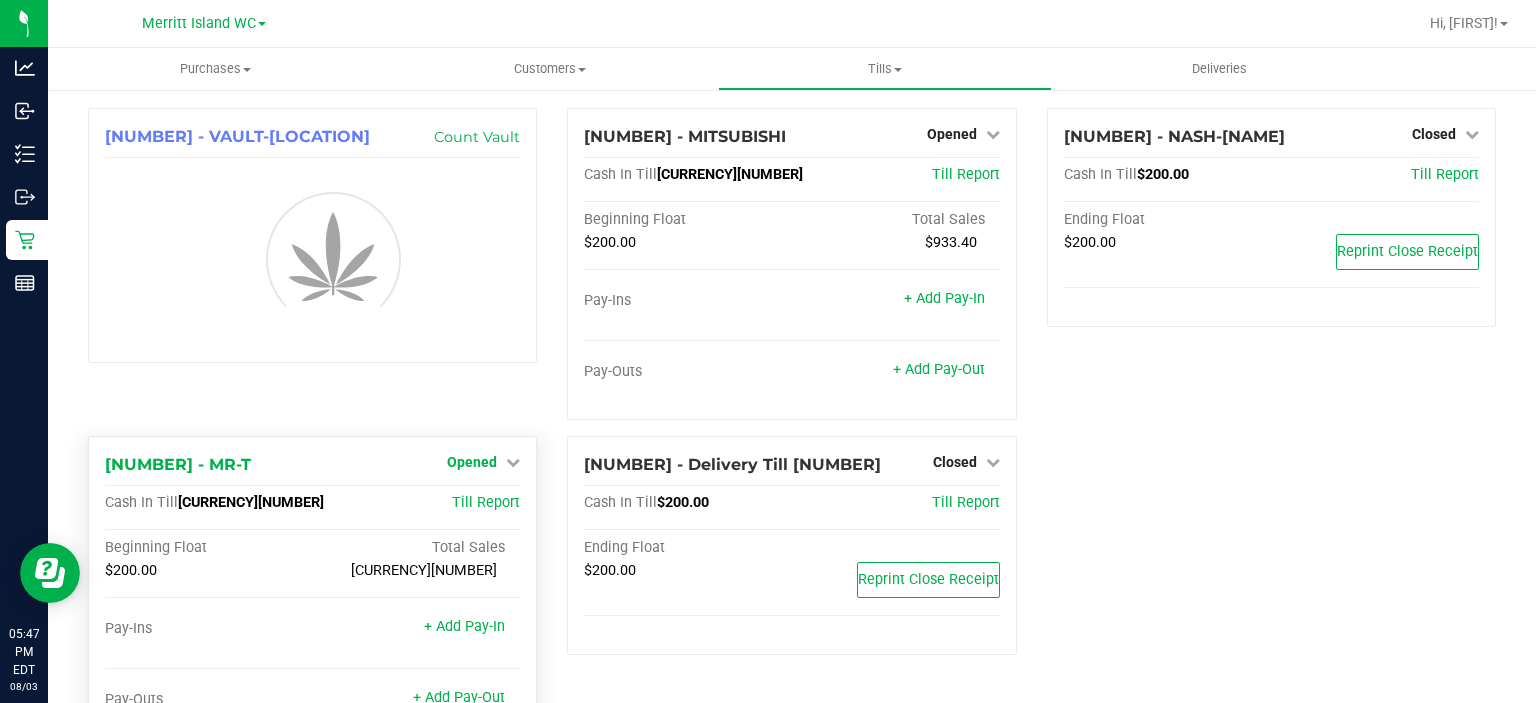 click on "Opened" at bounding box center [472, 462] 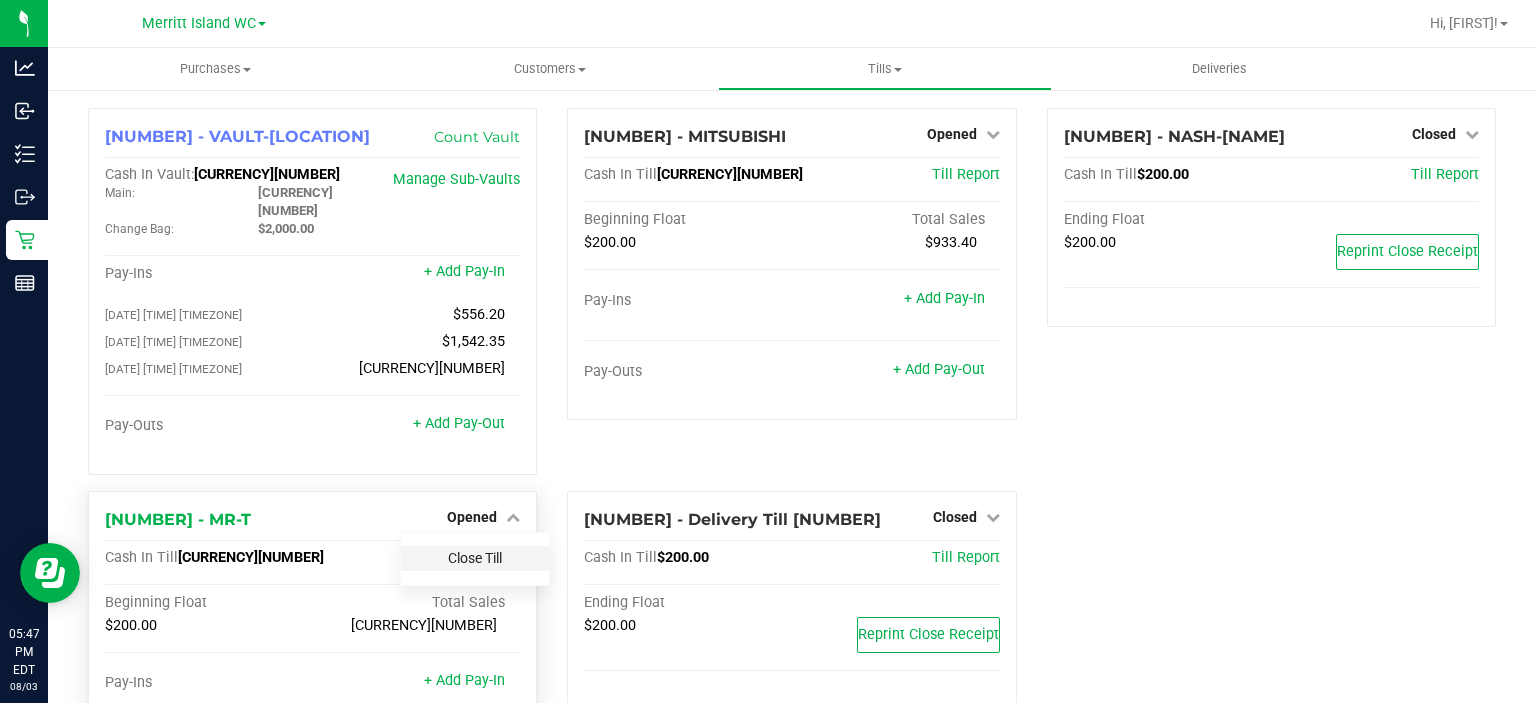 click on "Close Till" at bounding box center [475, 558] 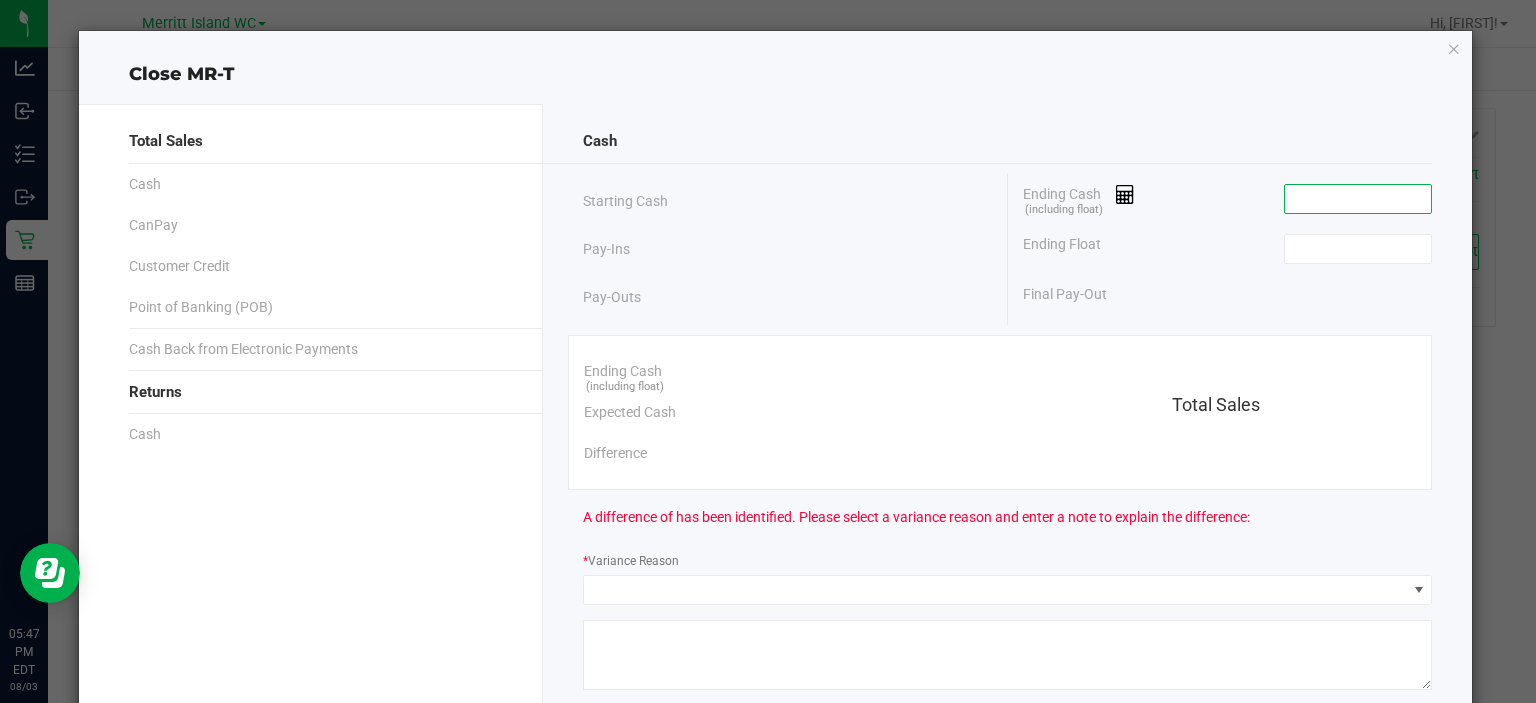 click at bounding box center [1358, 199] 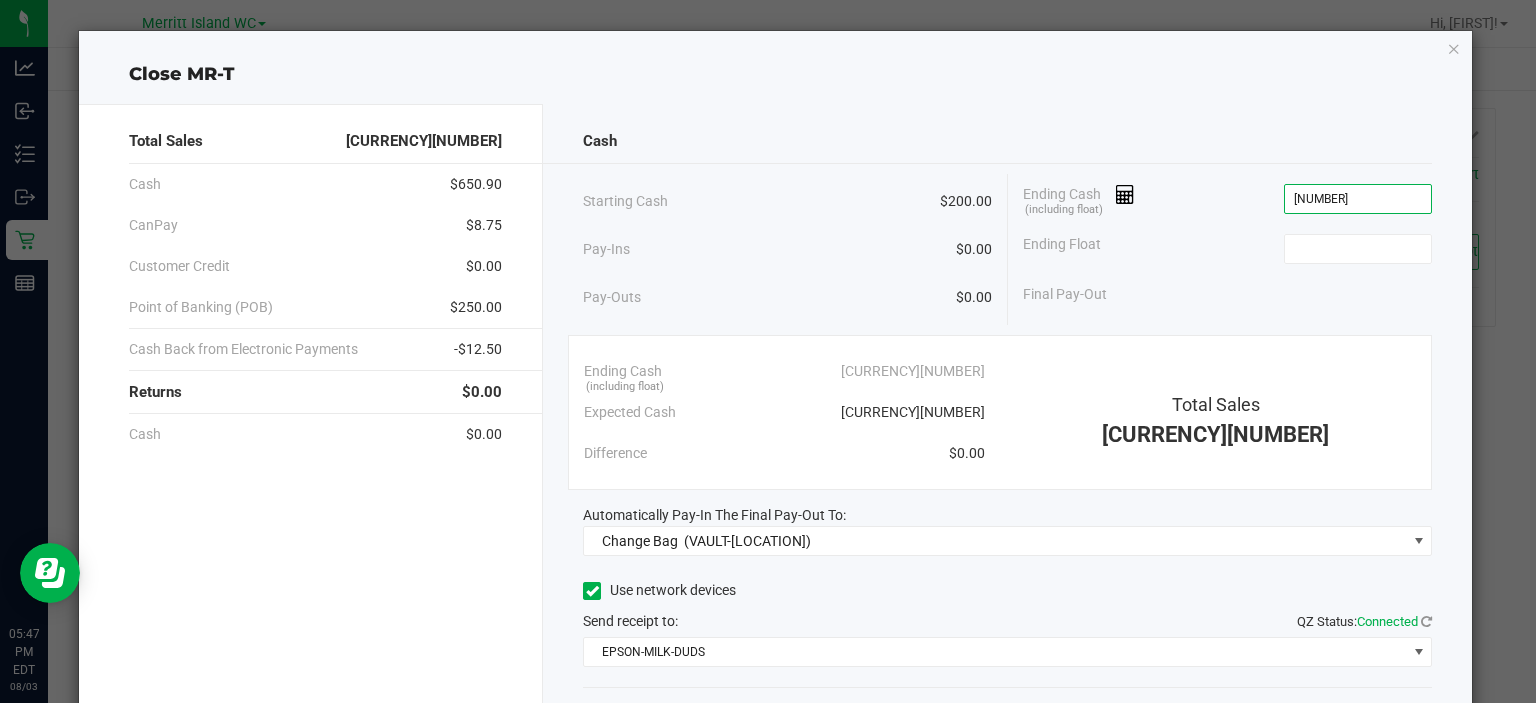 type on "$838.40" 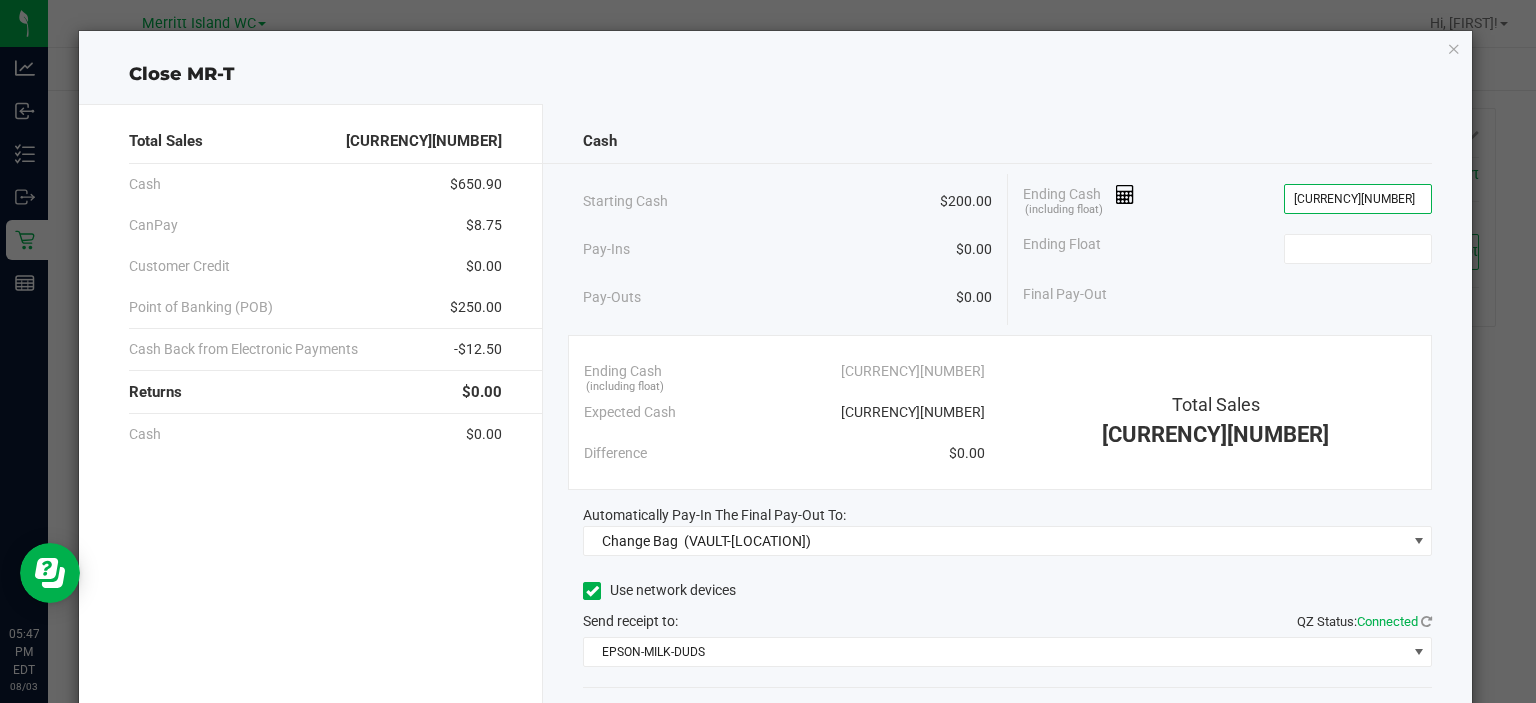 click on "Ending Float" 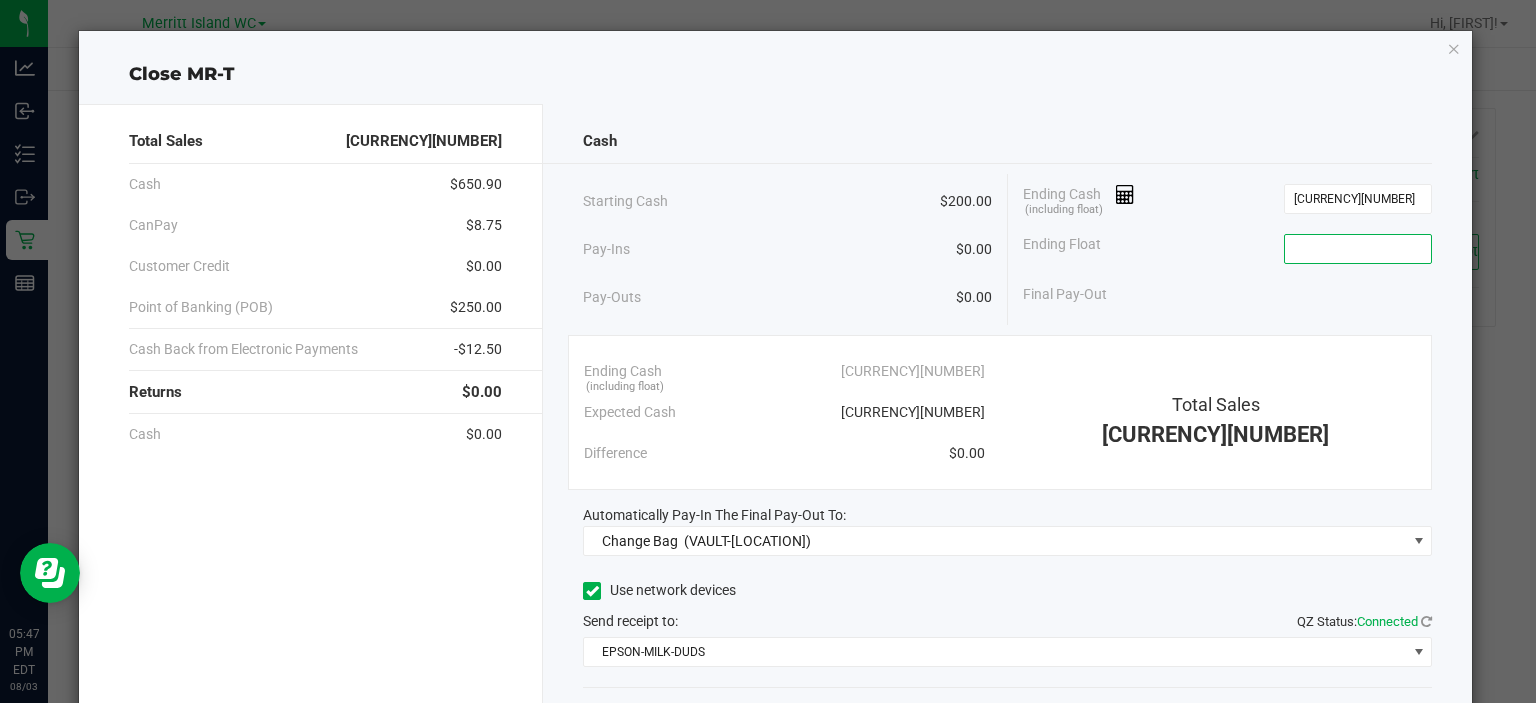 click at bounding box center (1358, 249) 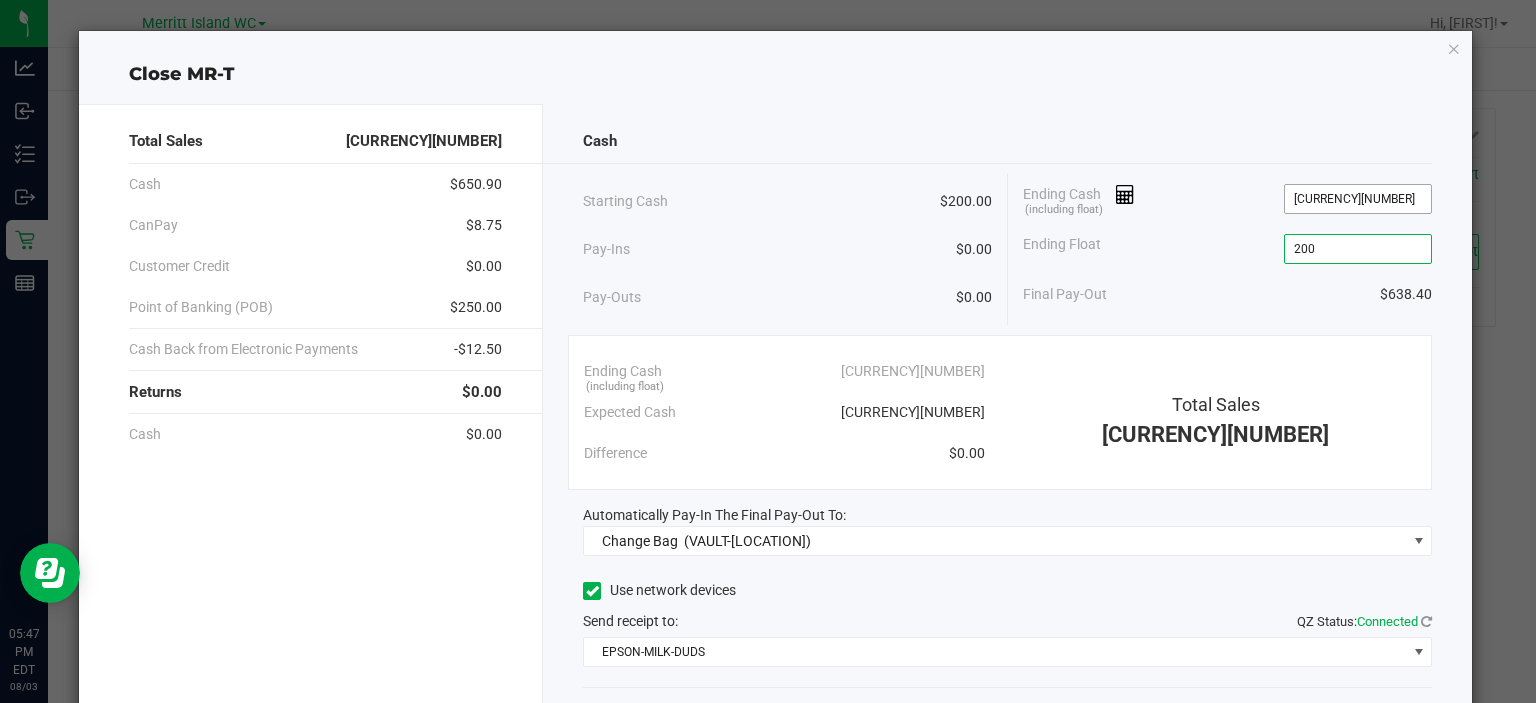 type on "200" 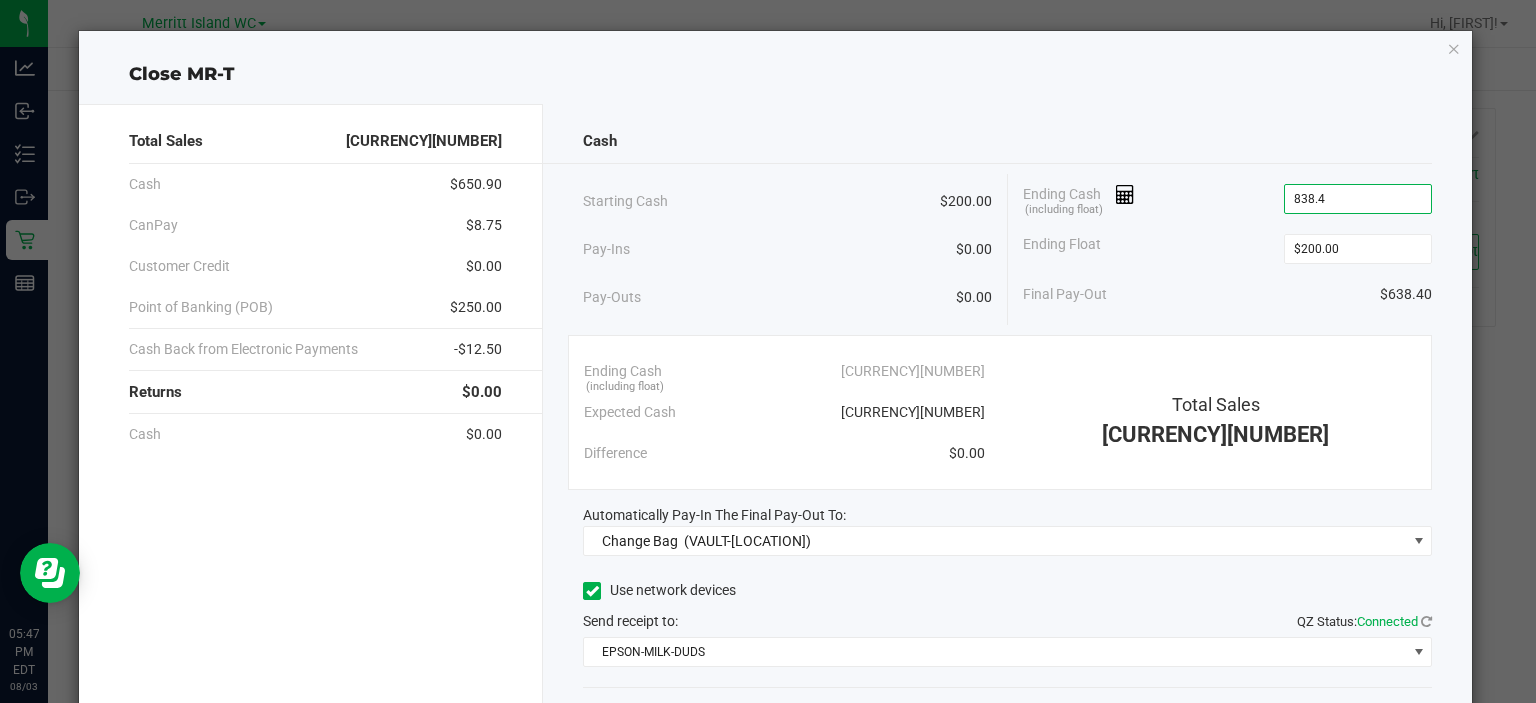 click on "838.4" at bounding box center (1358, 199) 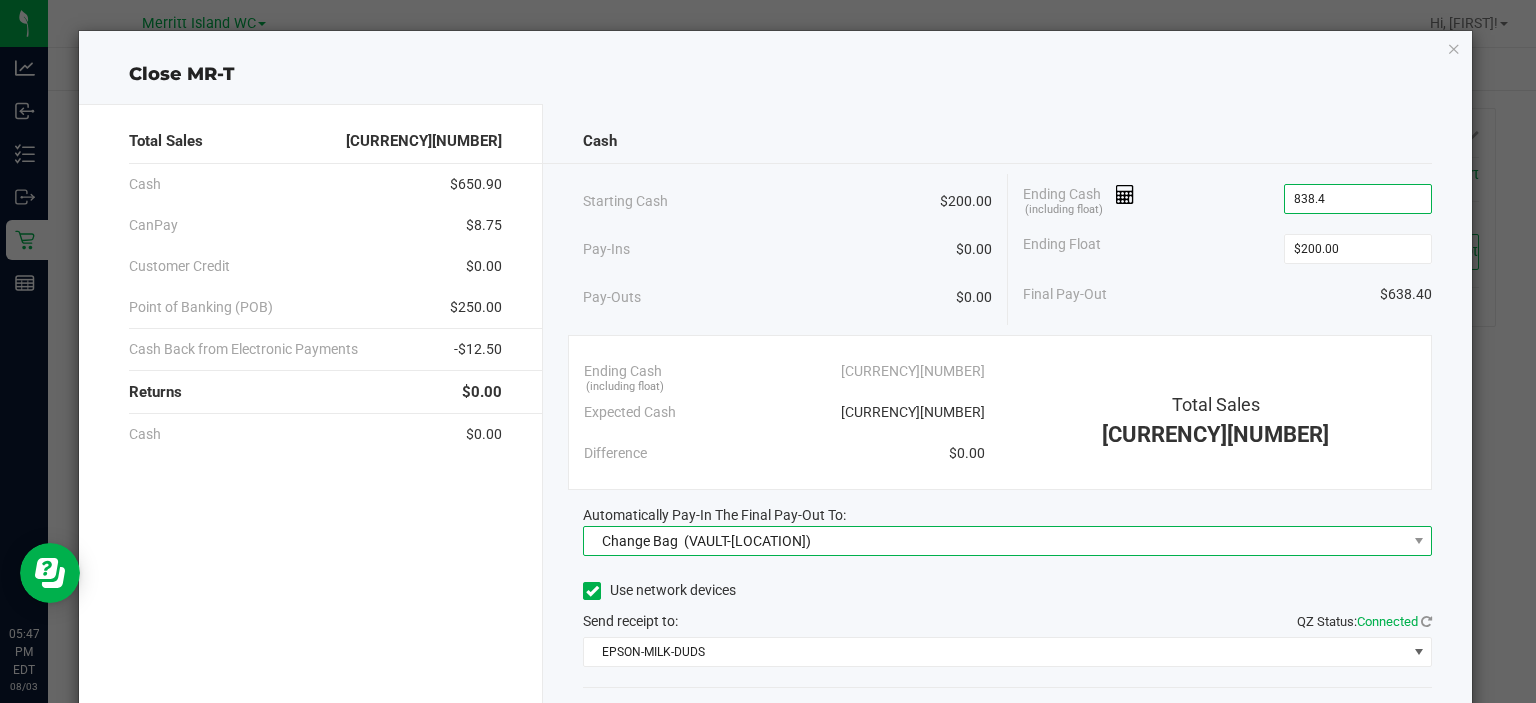 type on "$838.40" 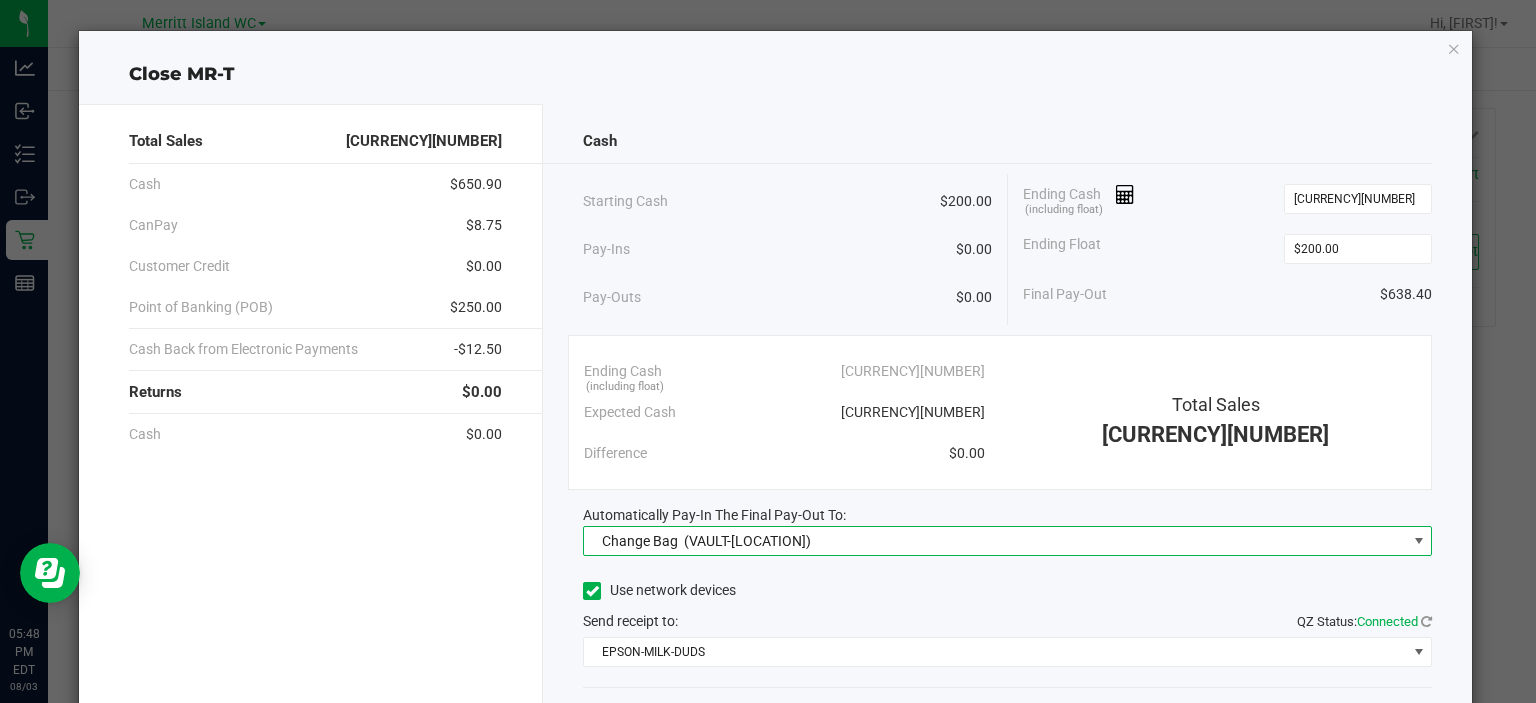 click on "Change Bag    (VAULT-MERRITT ISLAND)" at bounding box center (995, 541) 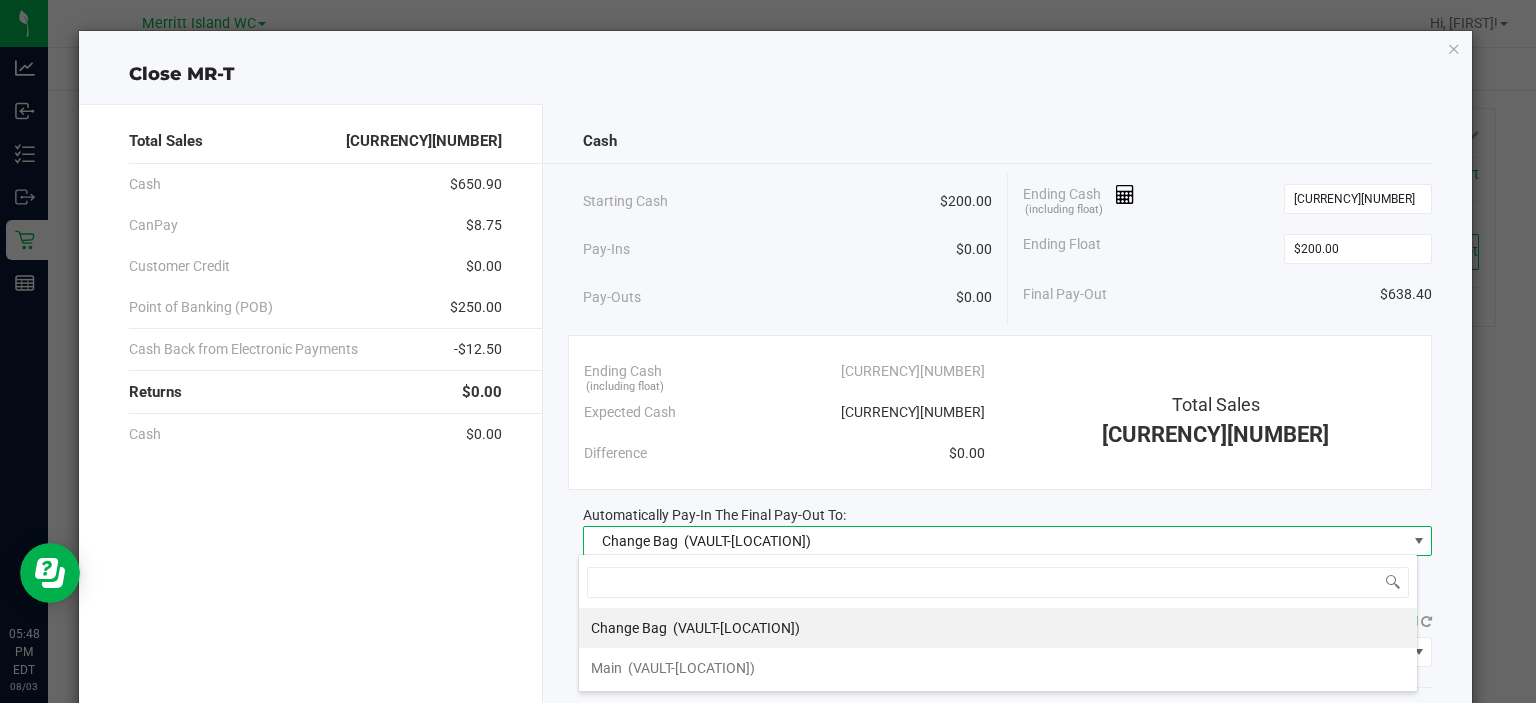 scroll, scrollTop: 99970, scrollLeft: 99159, axis: both 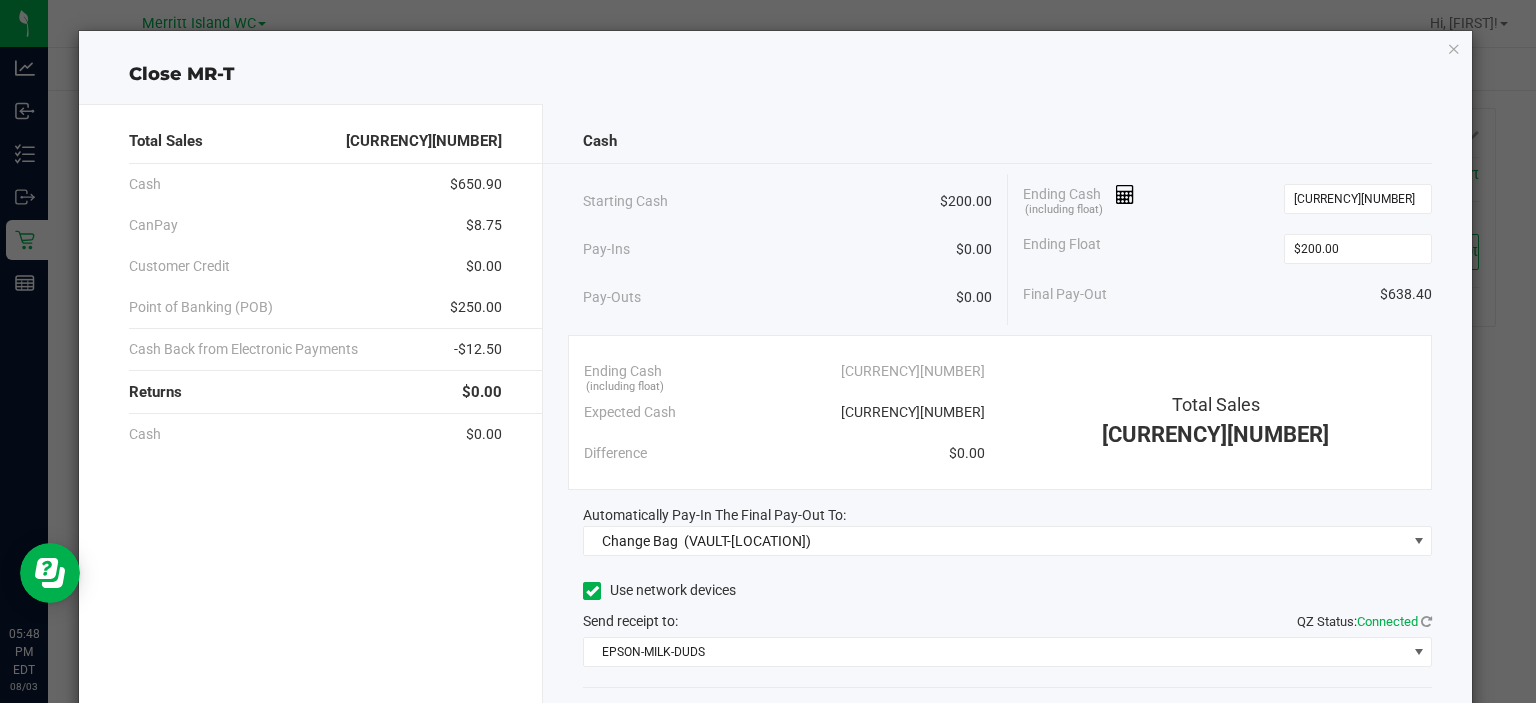 click on "Total Sales   $909.65" 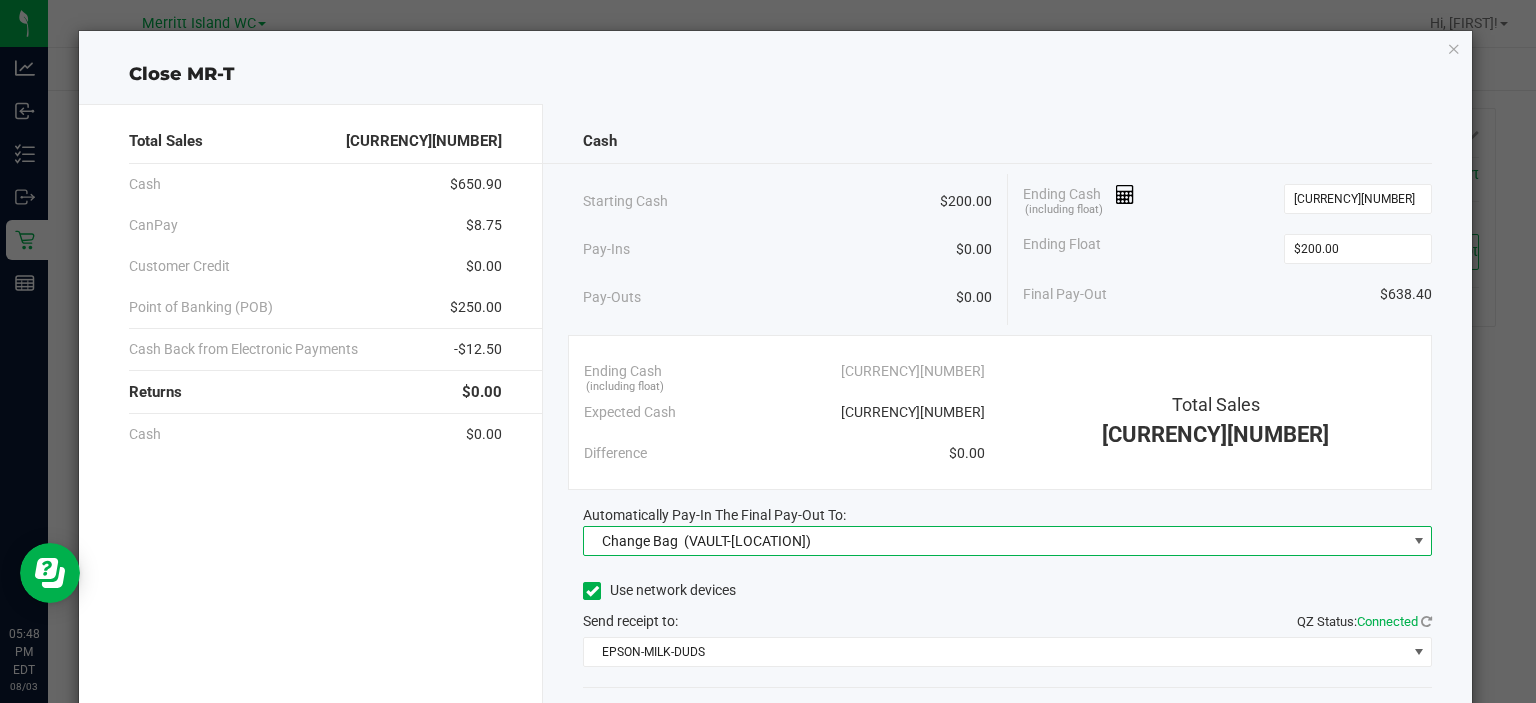 click on "Change Bag    (VAULT-MERRITT ISLAND)" at bounding box center (995, 541) 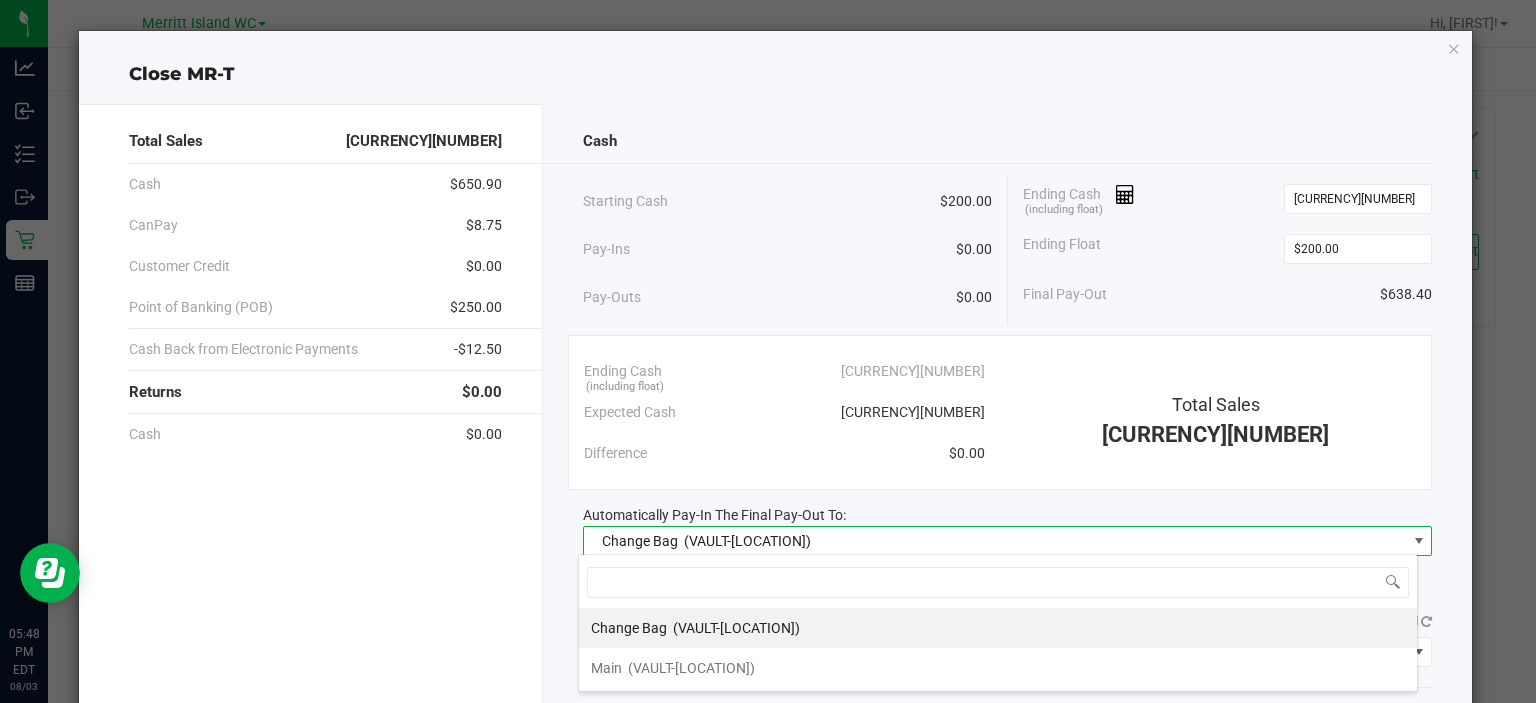 scroll, scrollTop: 99970, scrollLeft: 99159, axis: both 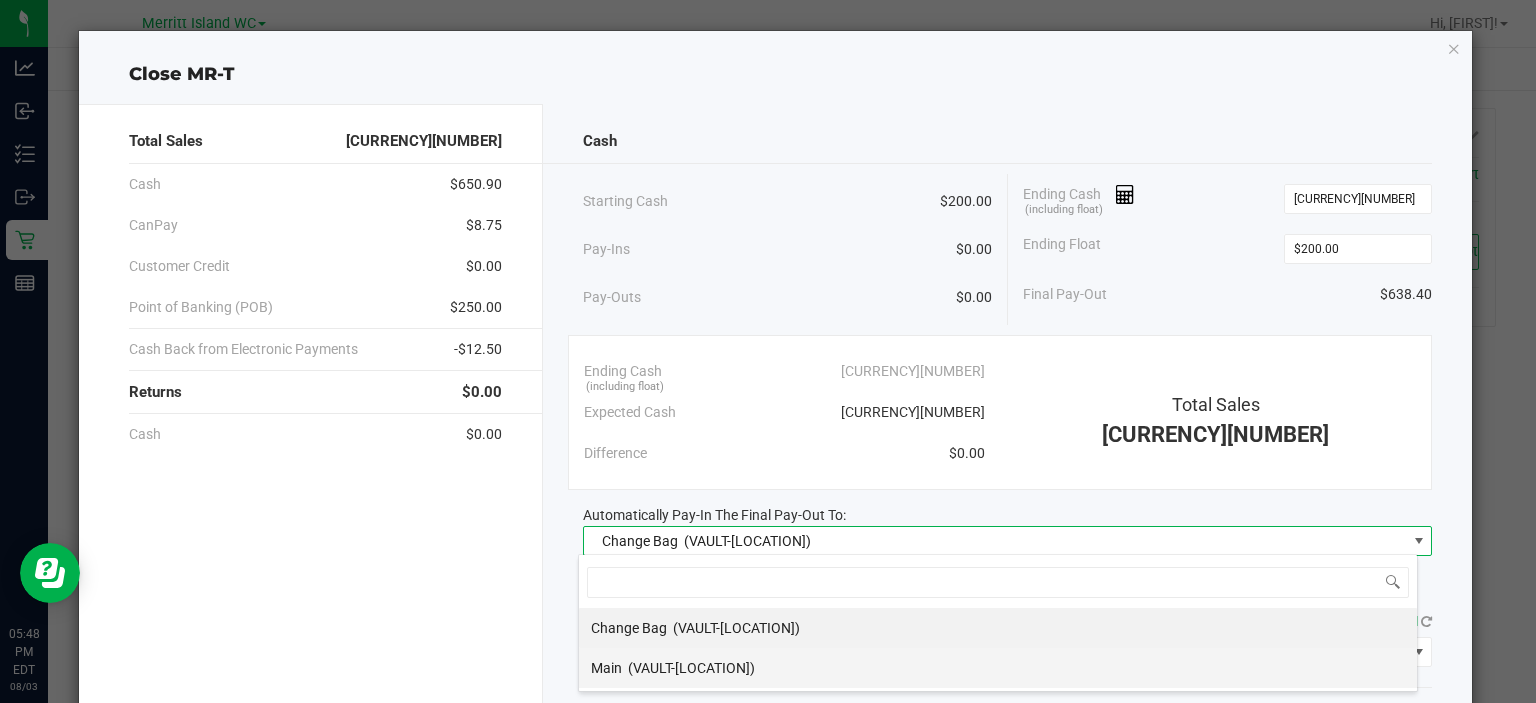 click on "Main    (VAULT-MERRITT ISLAND)" at bounding box center [998, 668] 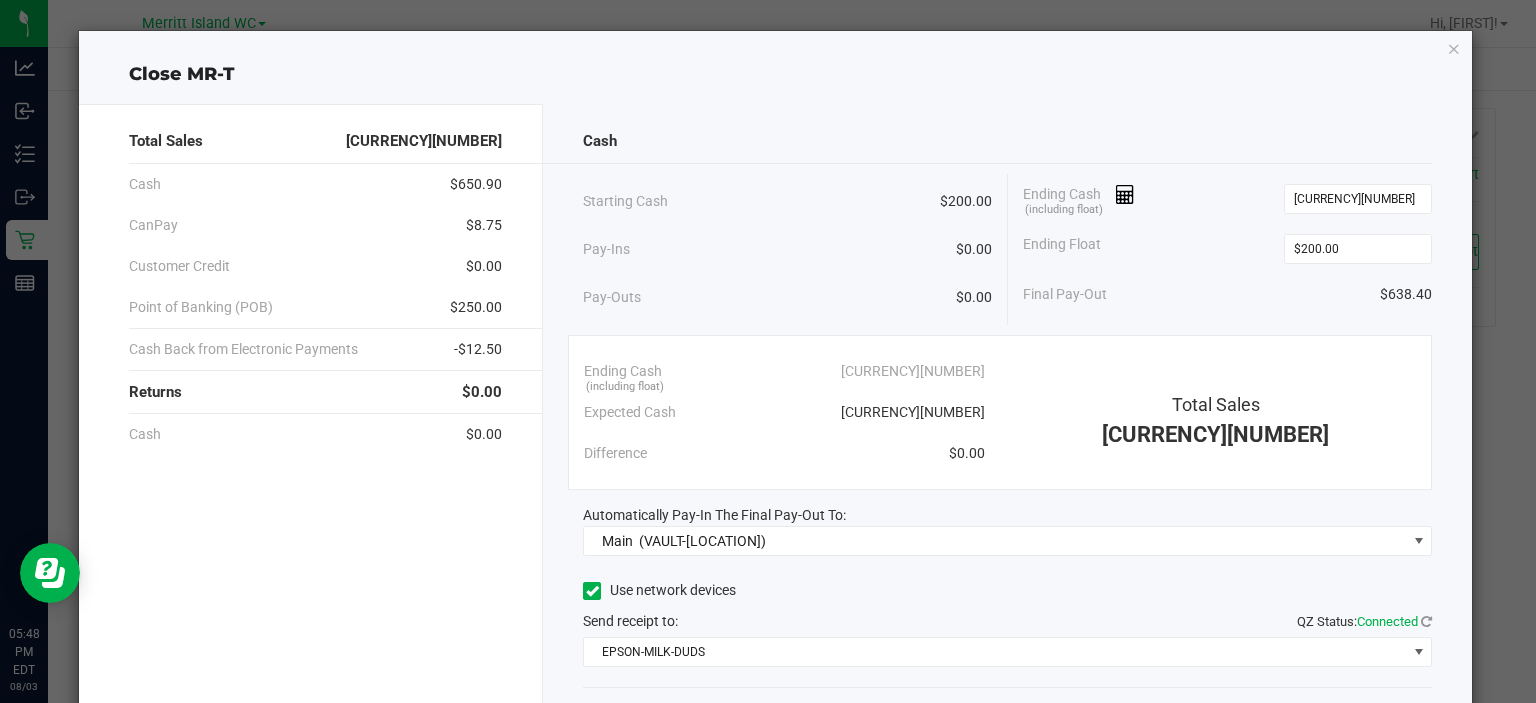click on "Ending Cash  (including float)  $838.40   Expected Cash   $838.40   Difference   $0.00   Total Sales   $909.65" 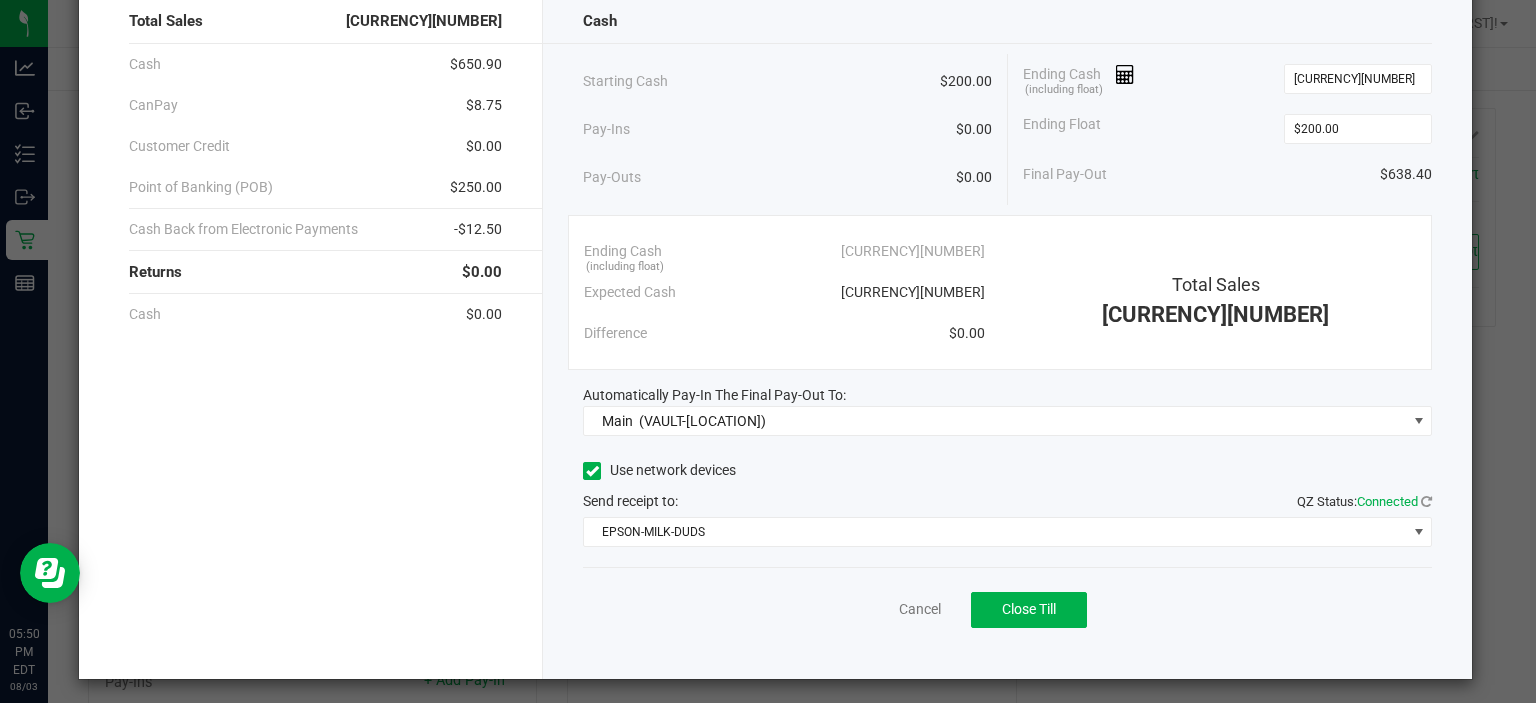 scroll, scrollTop: 124, scrollLeft: 0, axis: vertical 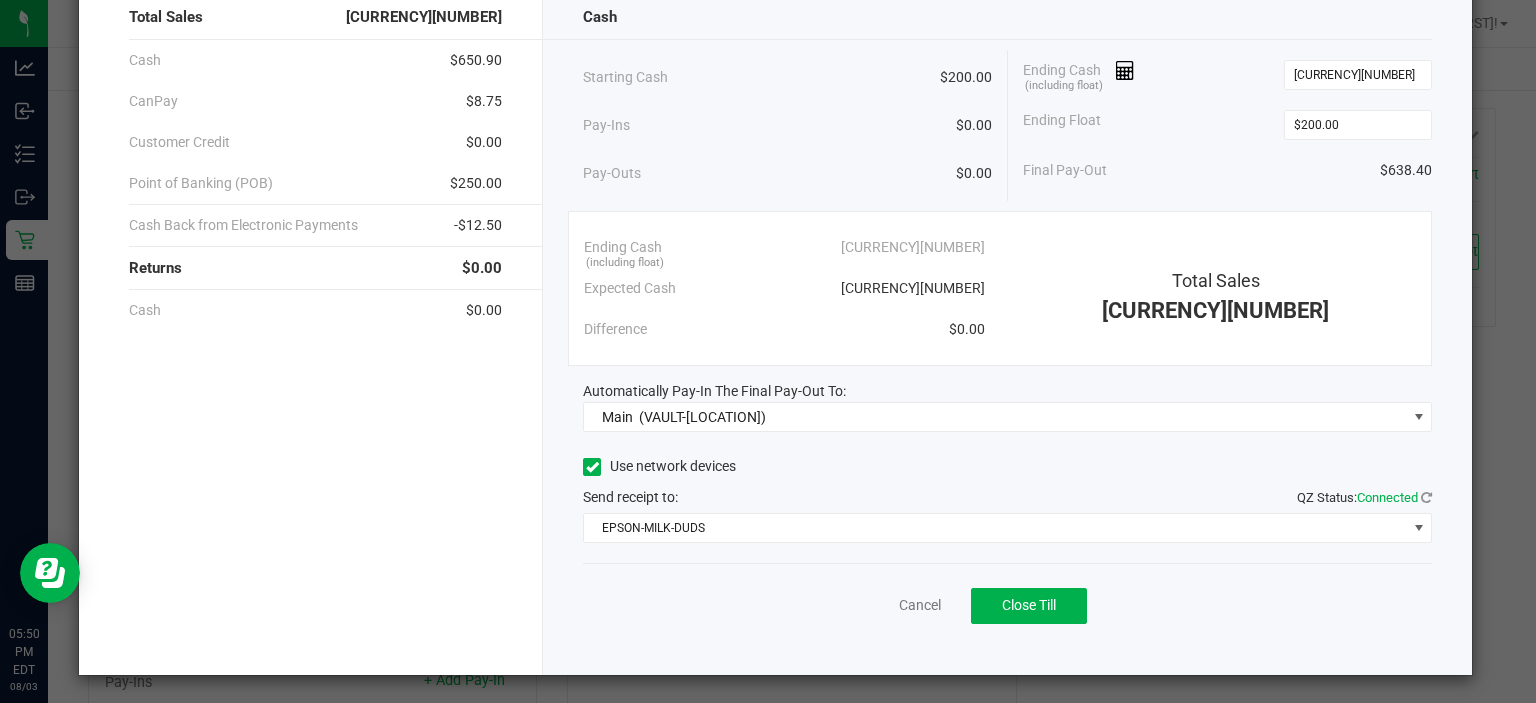 click on "Final Pay-Out   $638.40" 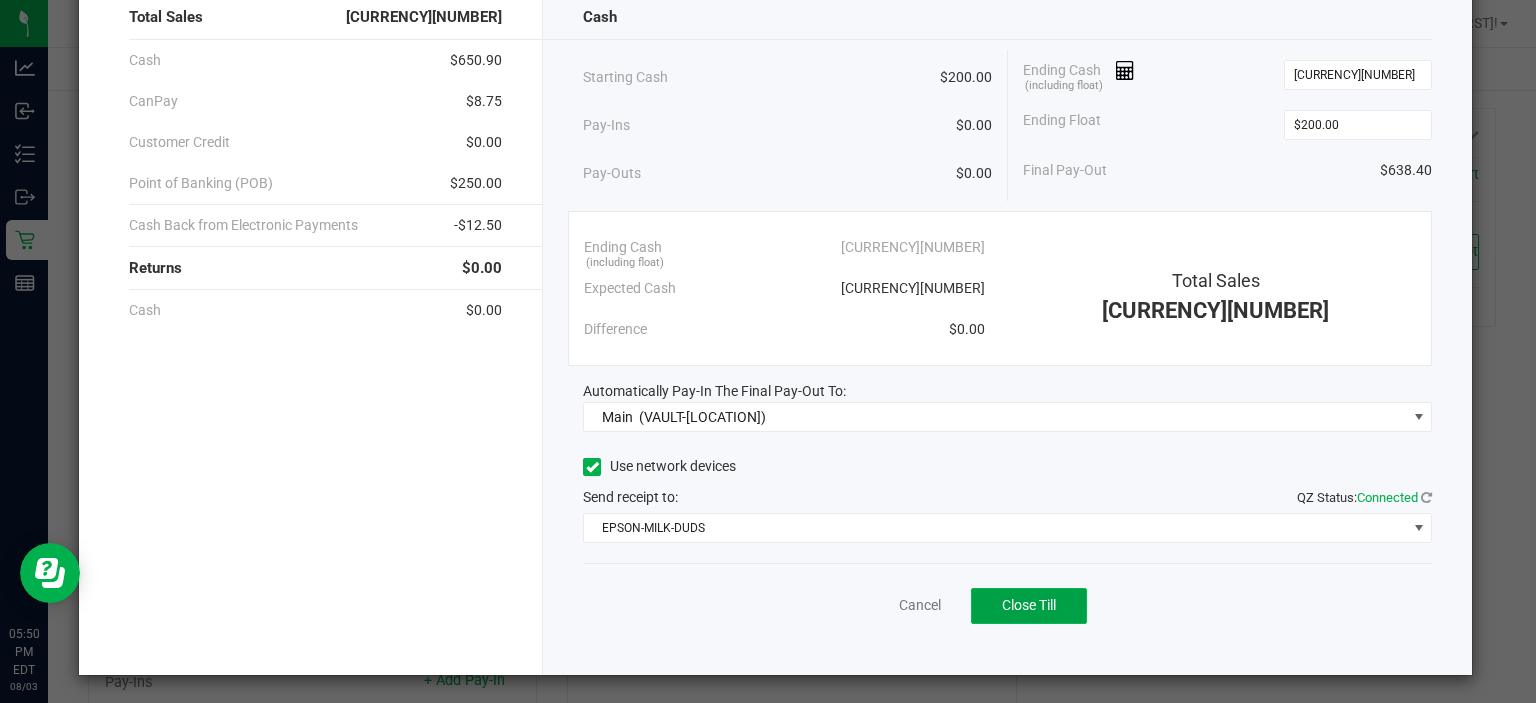 click on "Close Till" 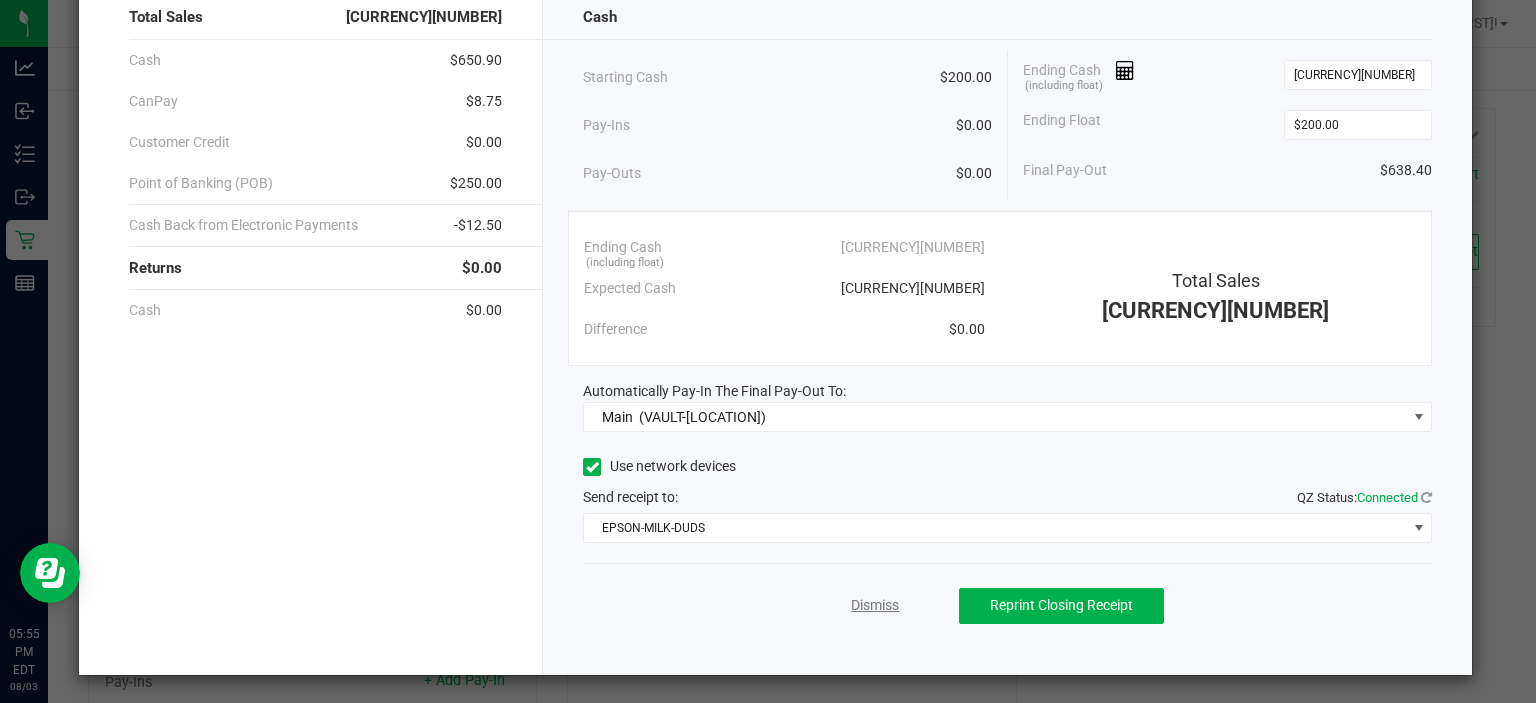 click on "Dismiss" 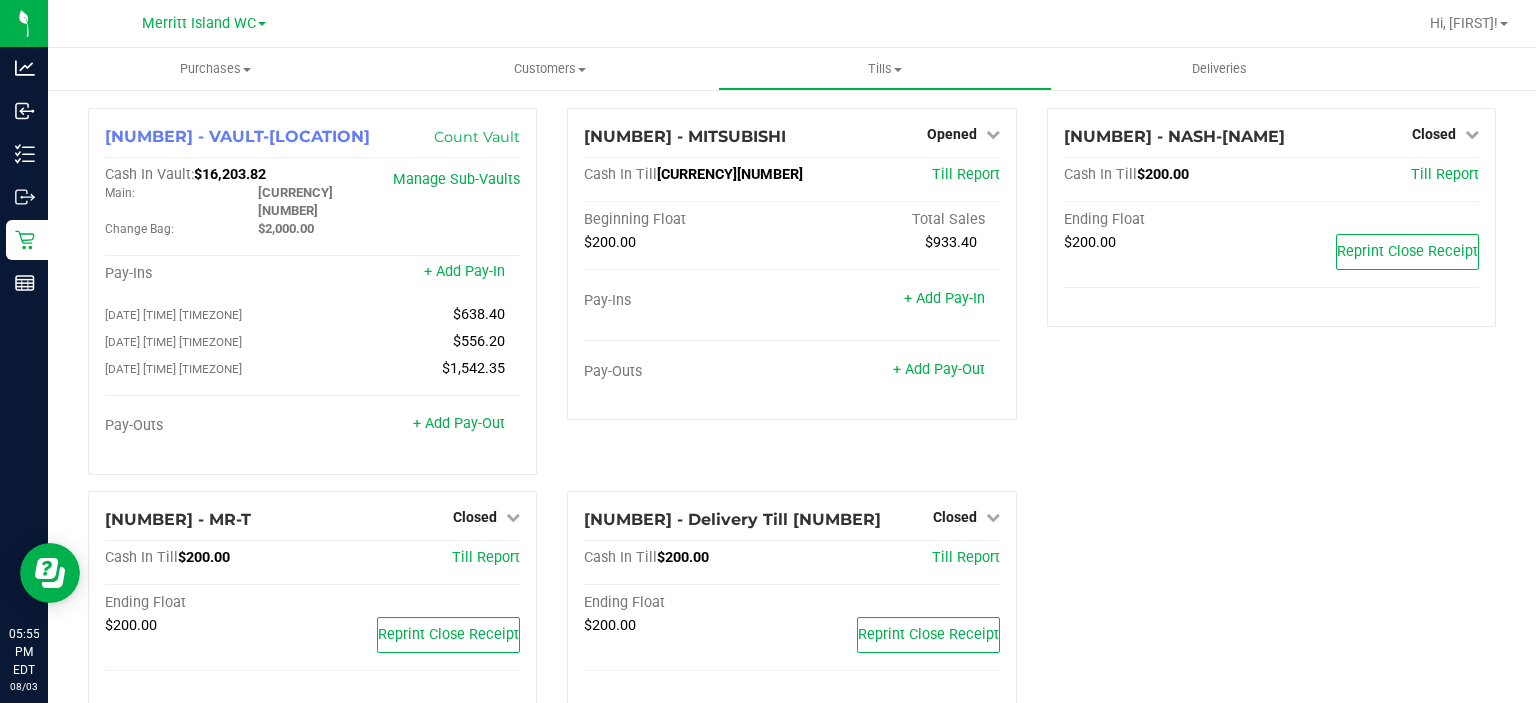 click on "Retail" at bounding box center (27, 240) 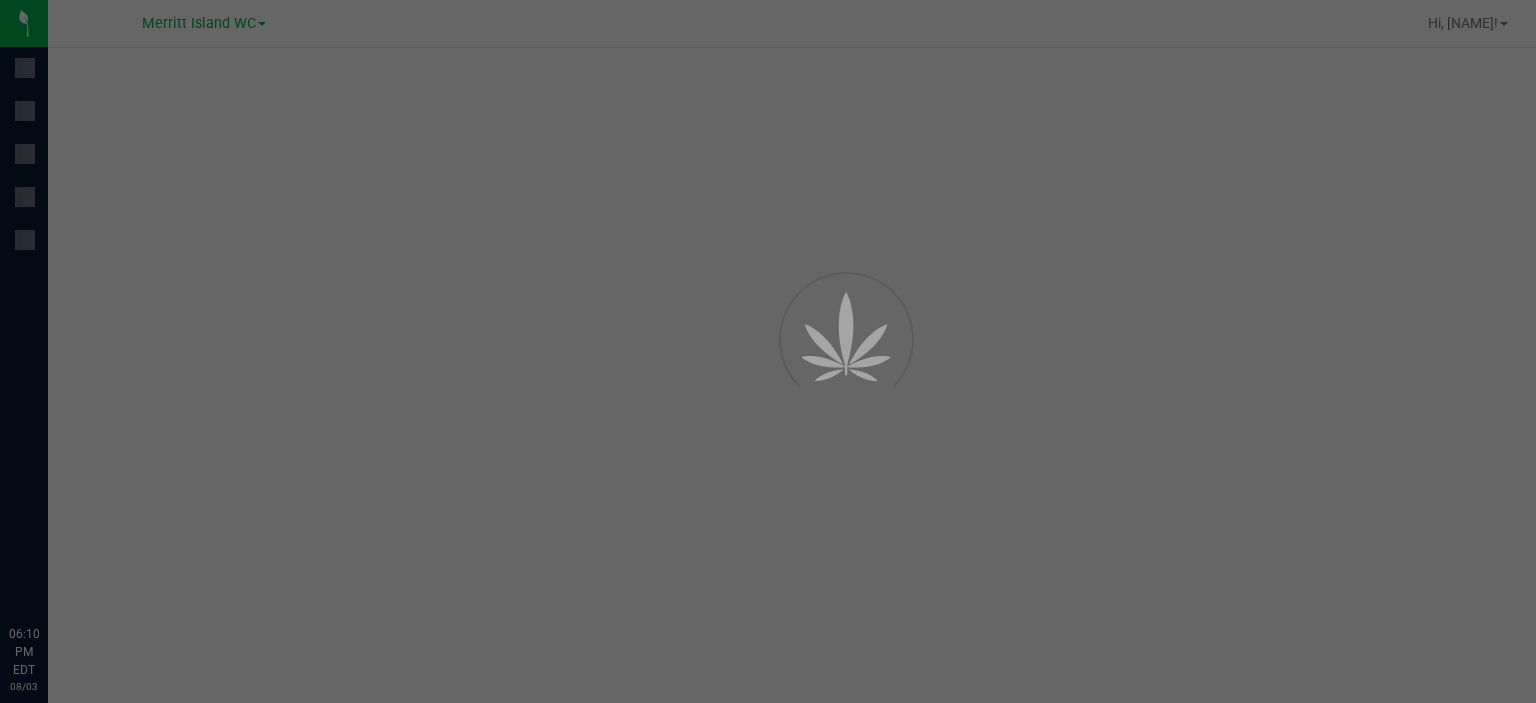 scroll, scrollTop: 0, scrollLeft: 0, axis: both 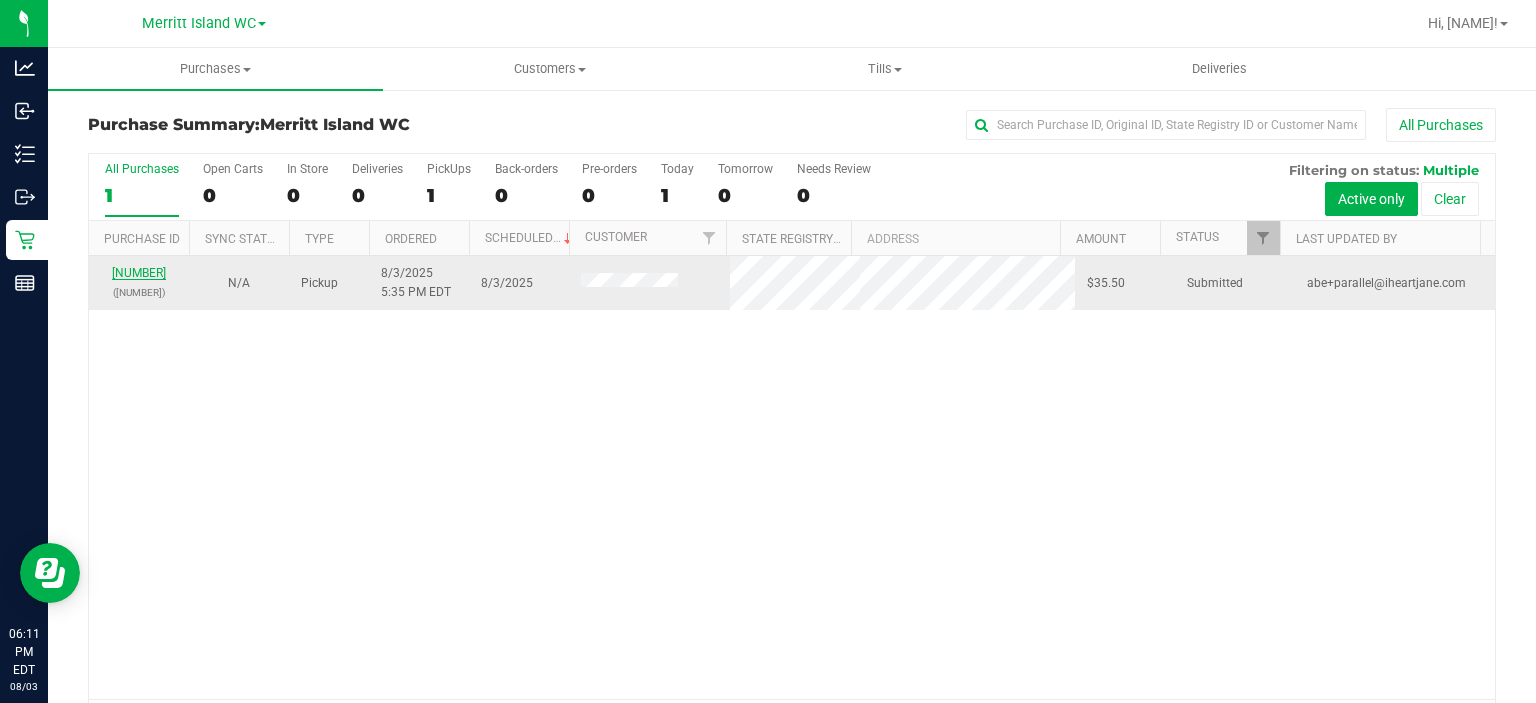 click on "[NUMBER]" at bounding box center (139, 273) 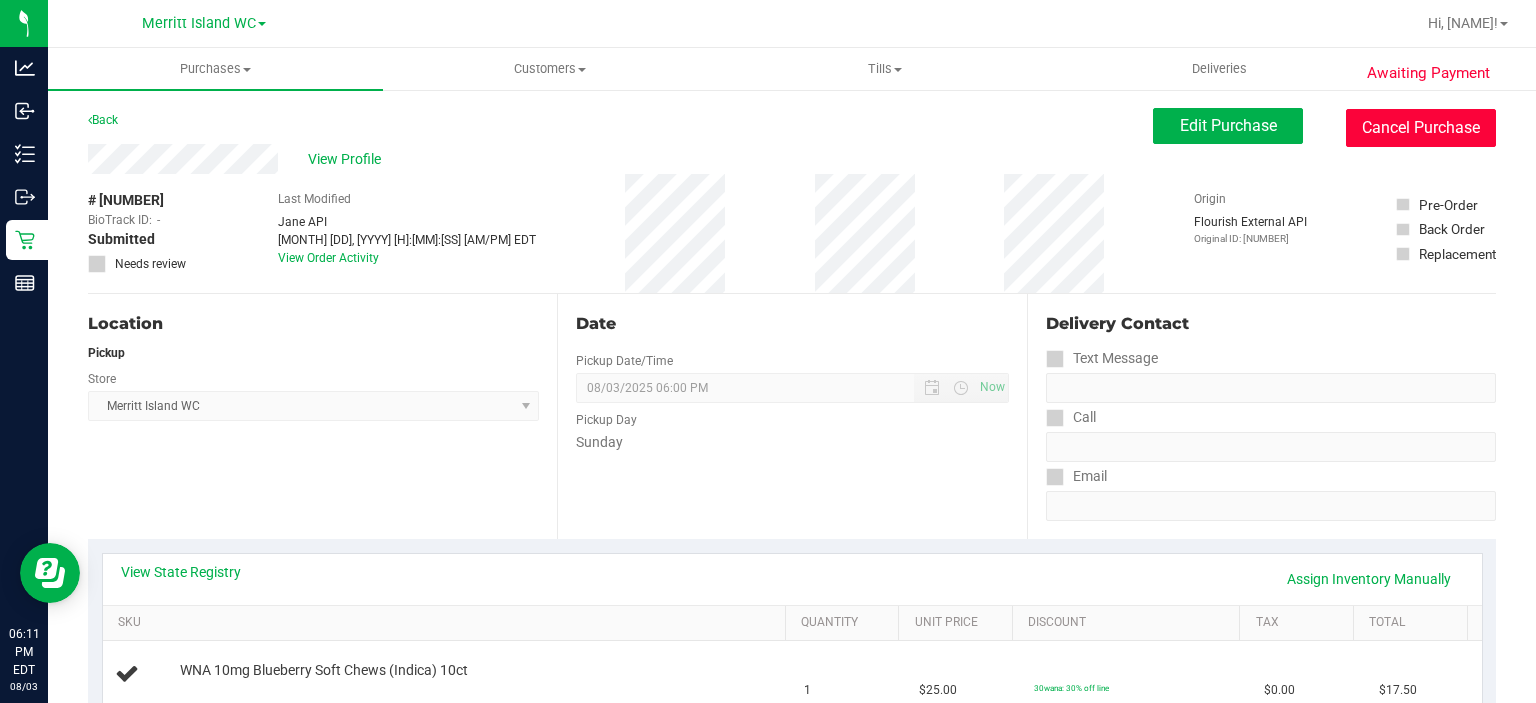 click on "Cancel Purchase" at bounding box center [1421, 128] 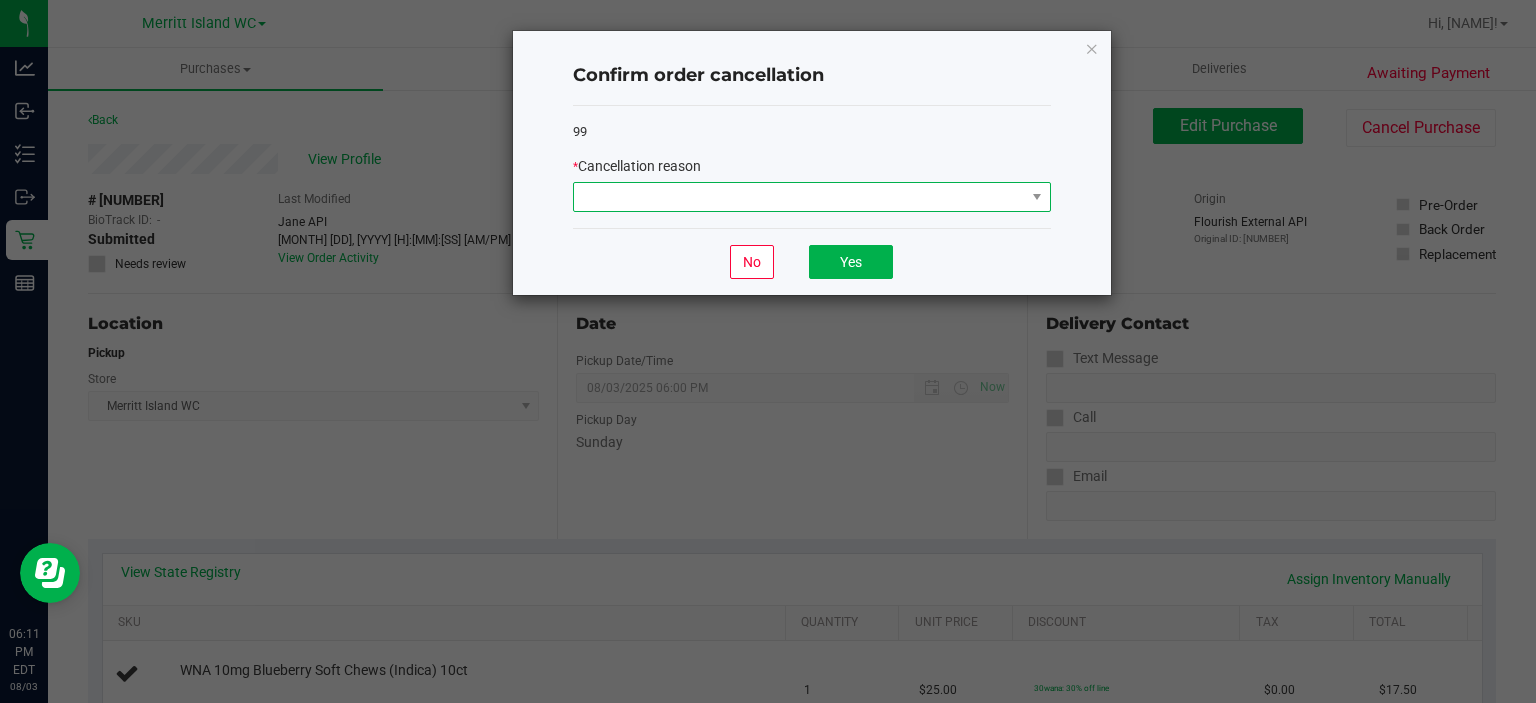 click at bounding box center [799, 197] 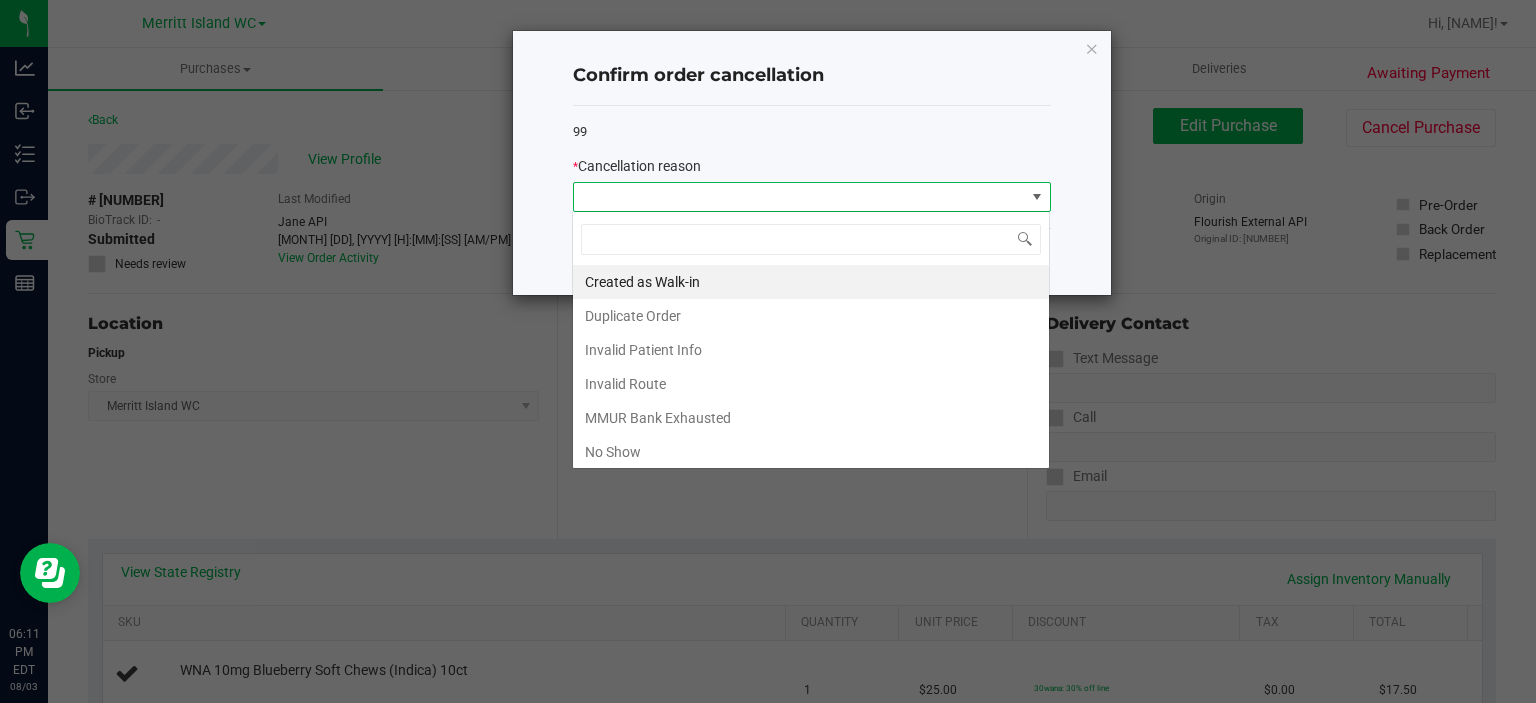 scroll, scrollTop: 99970, scrollLeft: 99521, axis: both 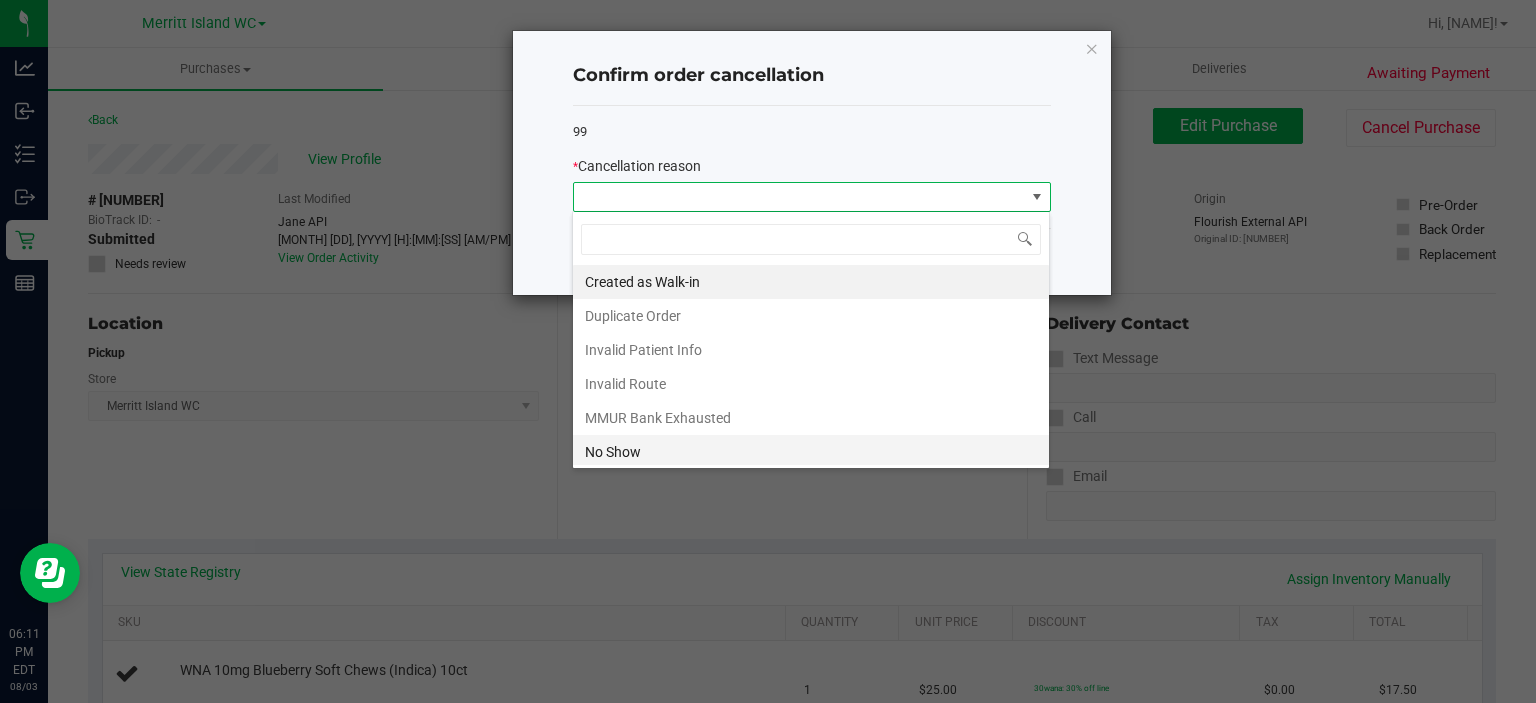 click on "No Show" at bounding box center [811, 452] 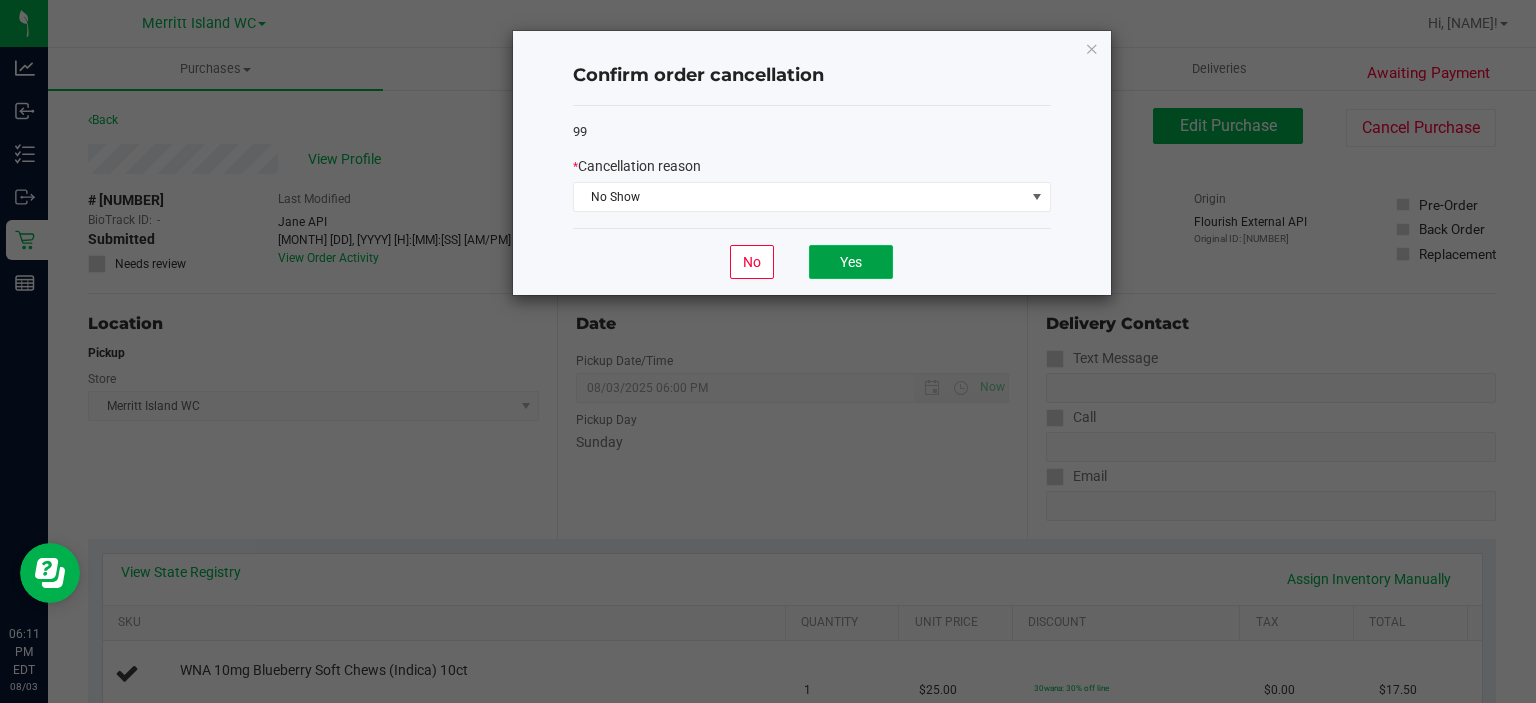 click on "Yes" 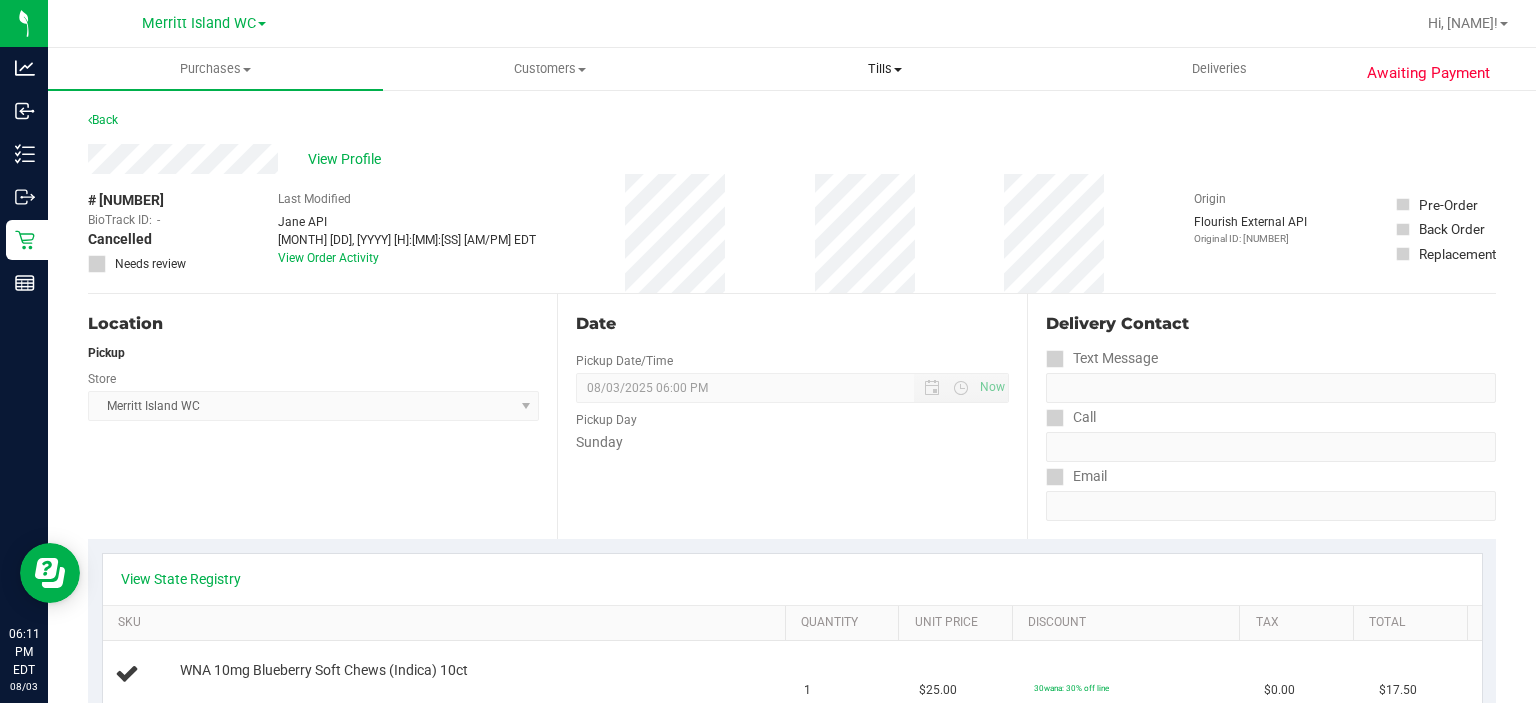 click on "Tills" at bounding box center [885, 69] 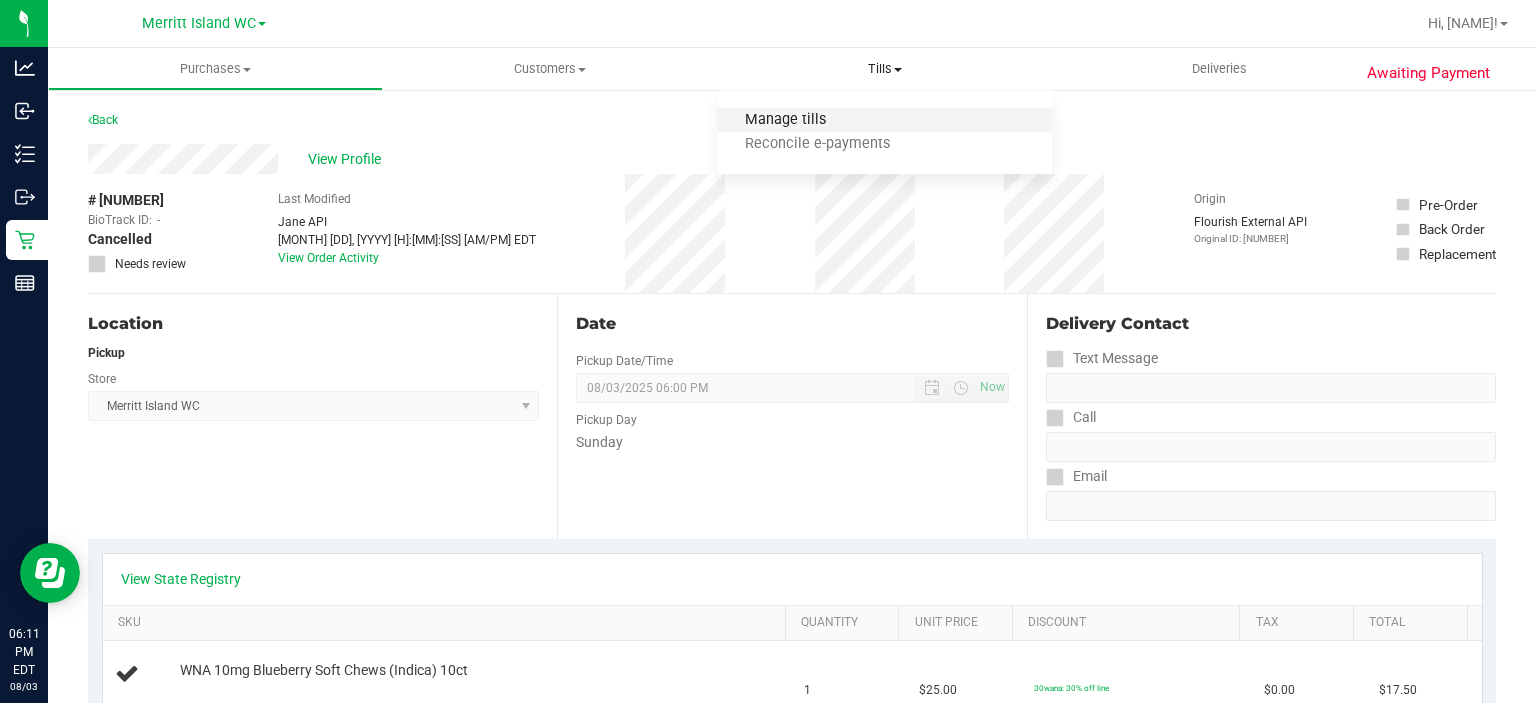 click on "Manage tills" at bounding box center [785, 120] 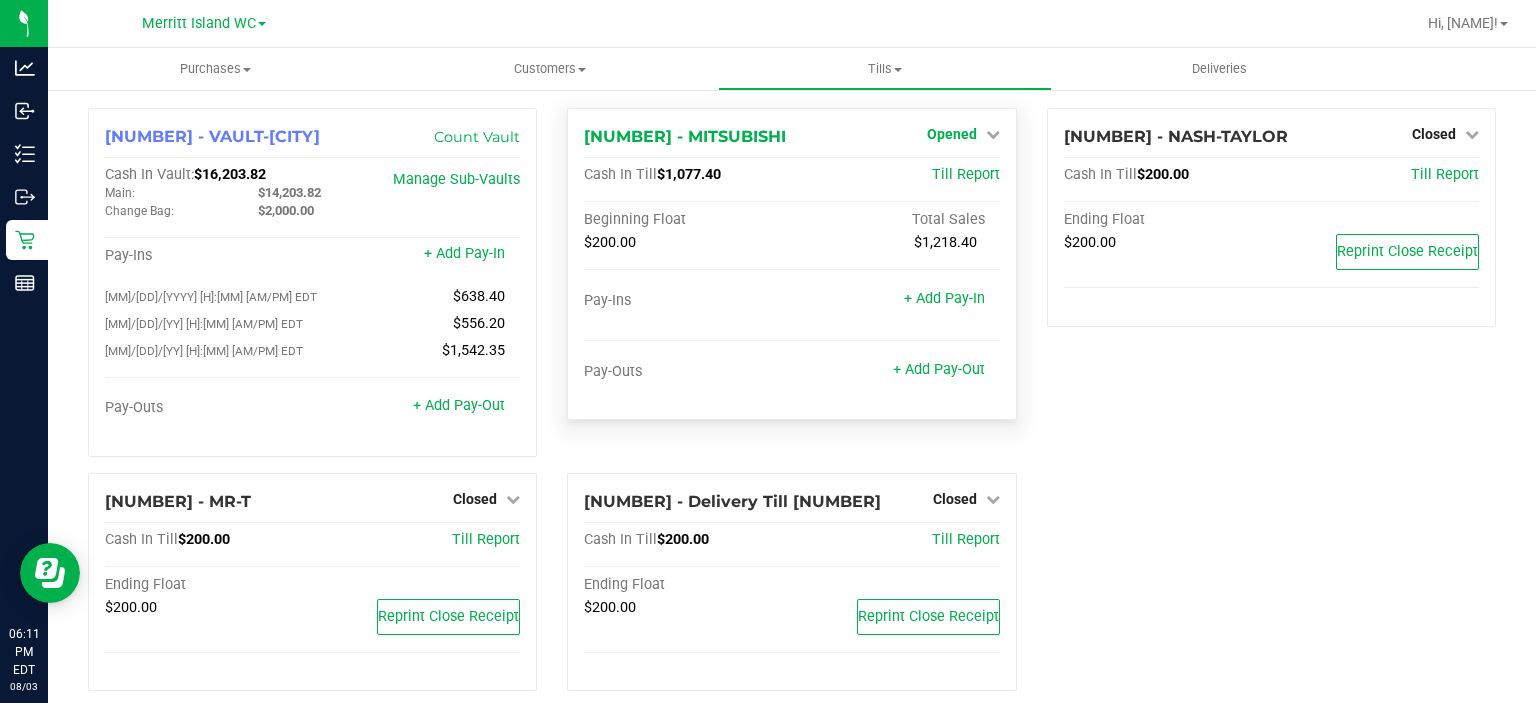 click on "Opened" at bounding box center [952, 134] 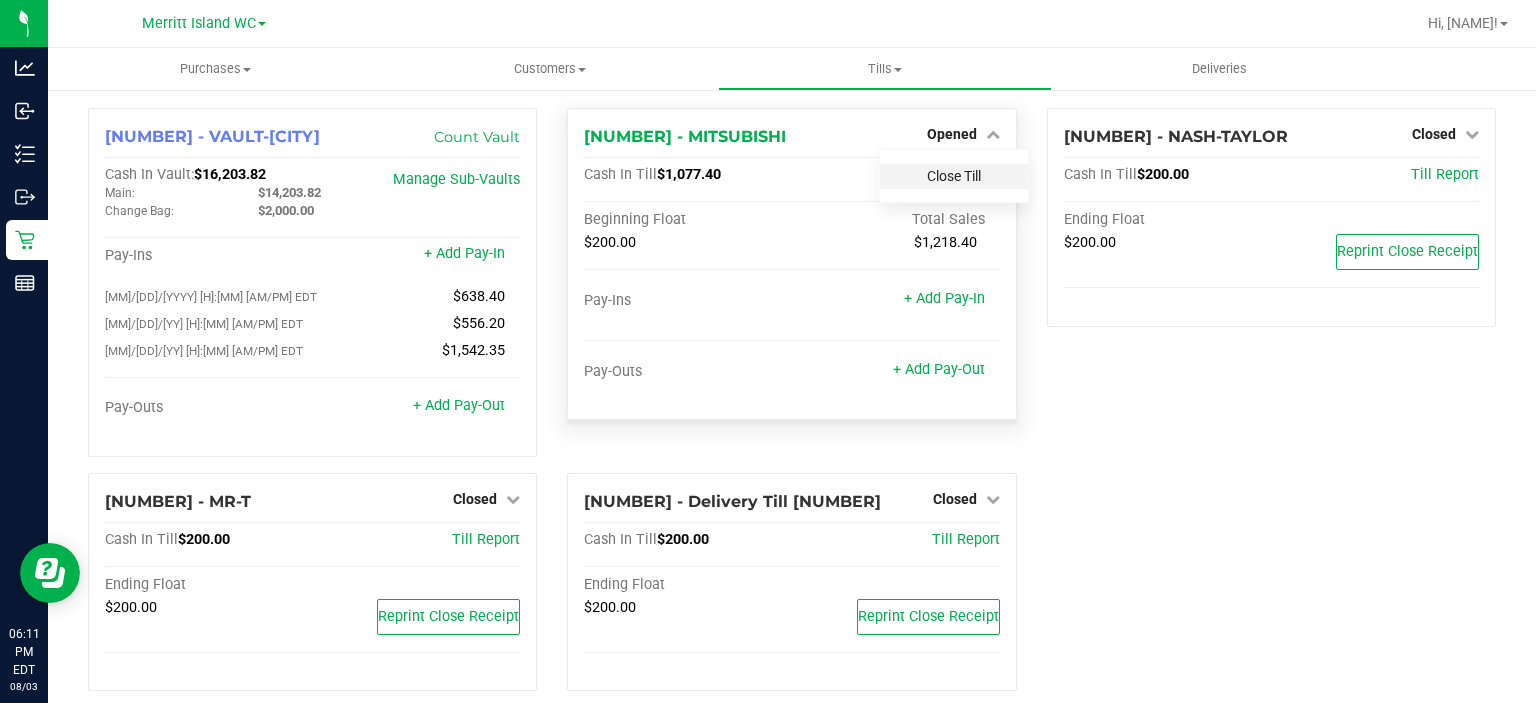 click on "Close Till" at bounding box center [954, 176] 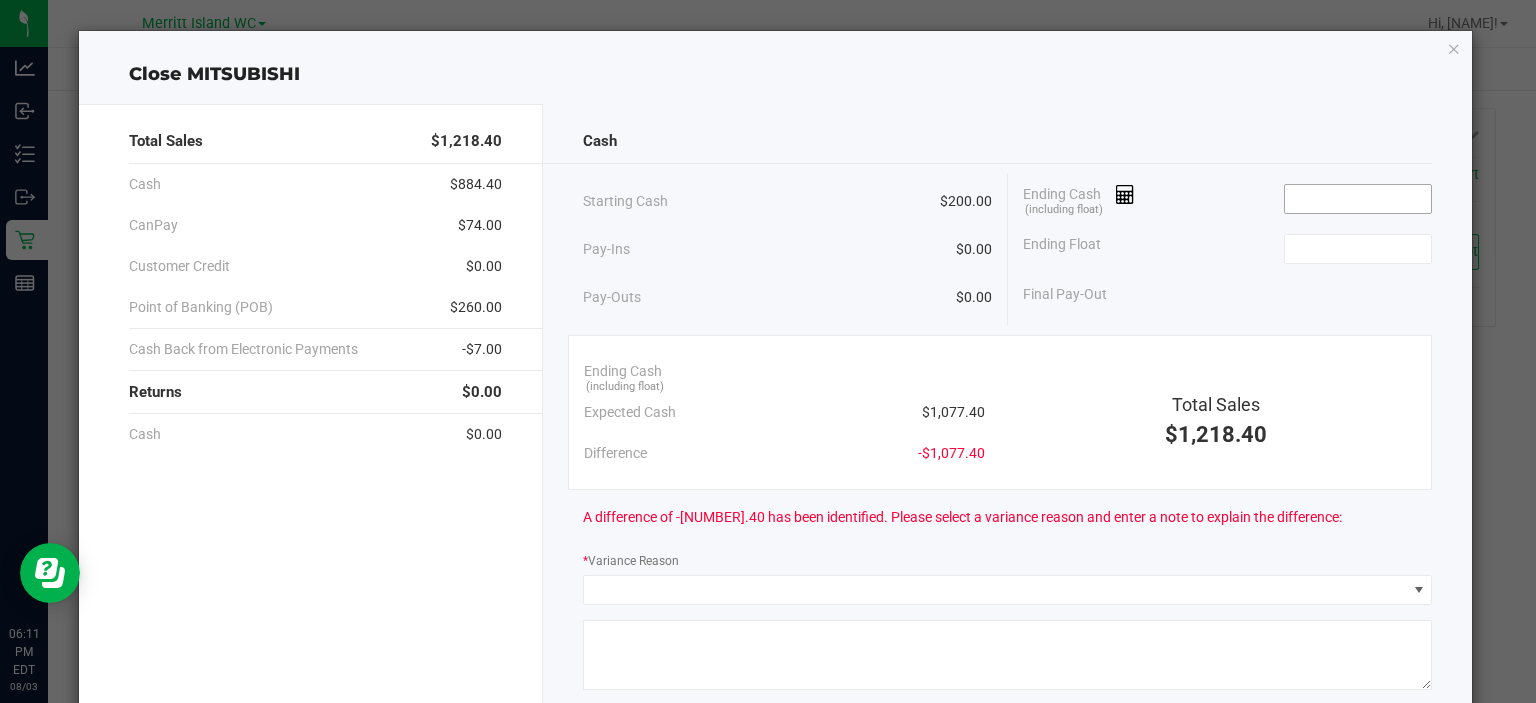 click 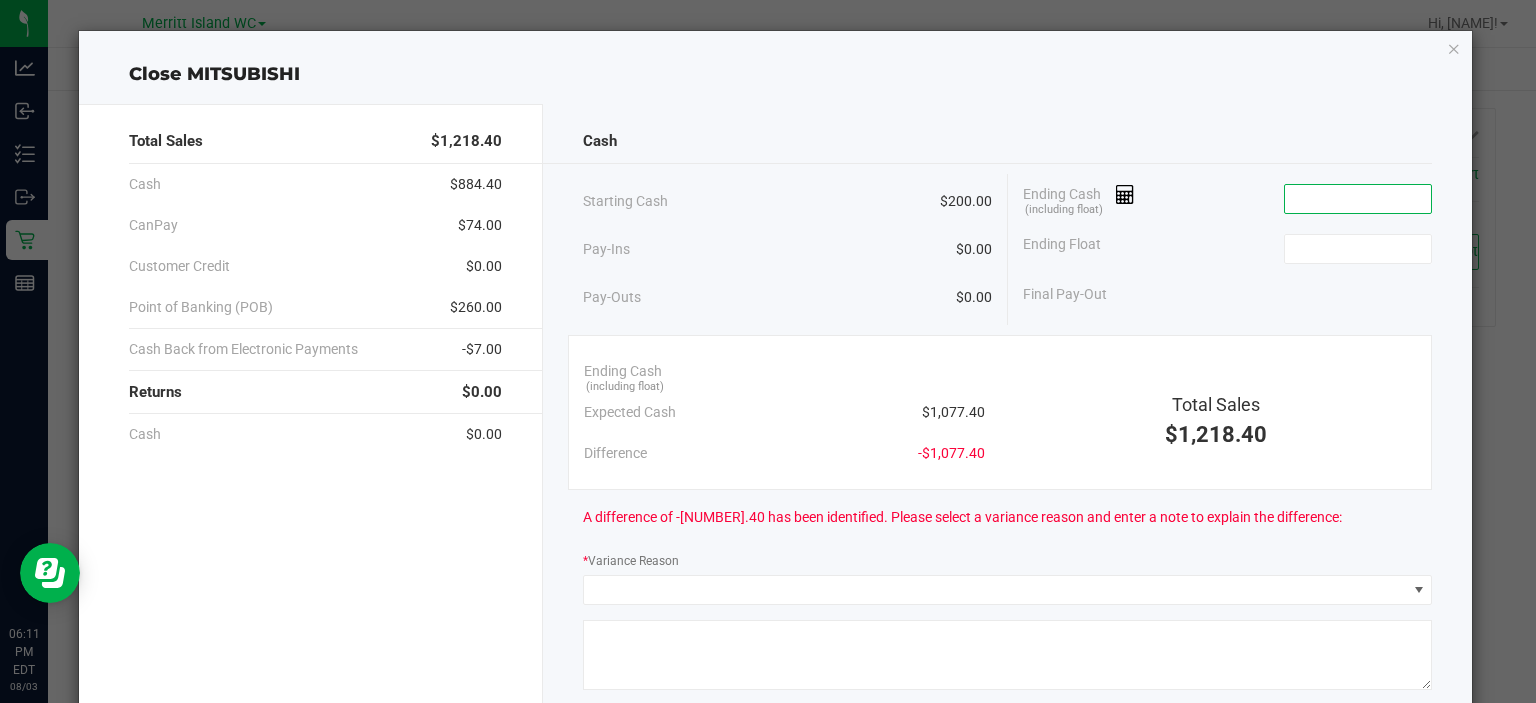 click at bounding box center (1358, 199) 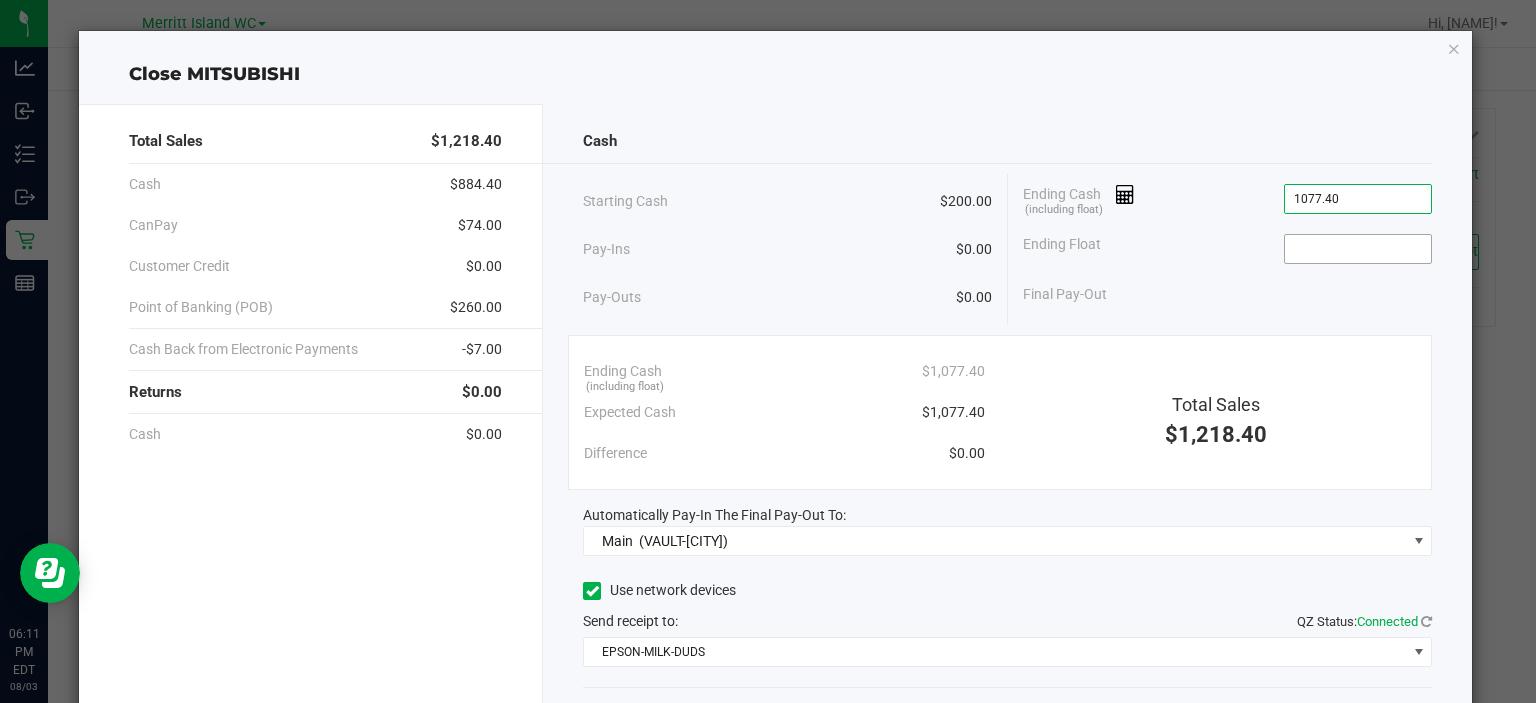 type on "$1,077.40" 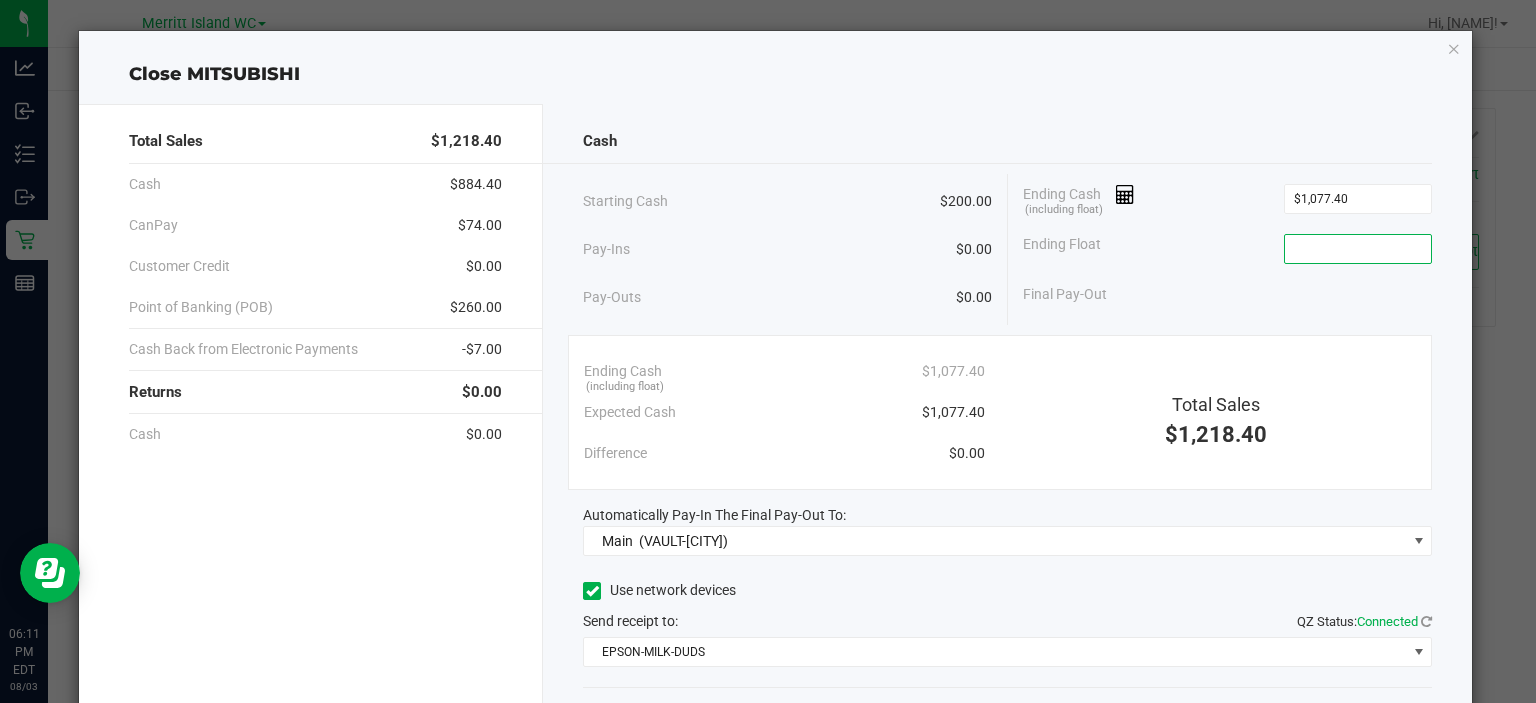 click at bounding box center [1358, 249] 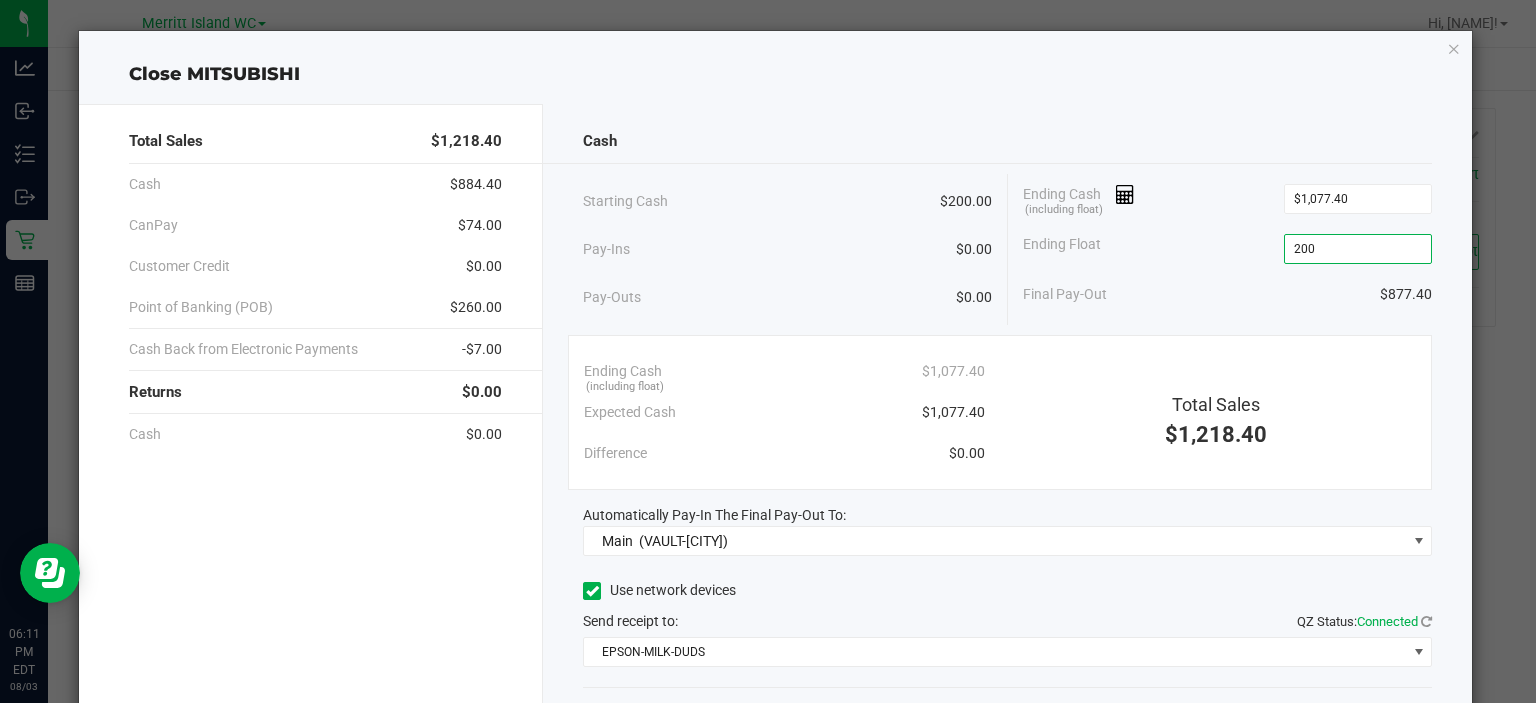 type on "$200.00" 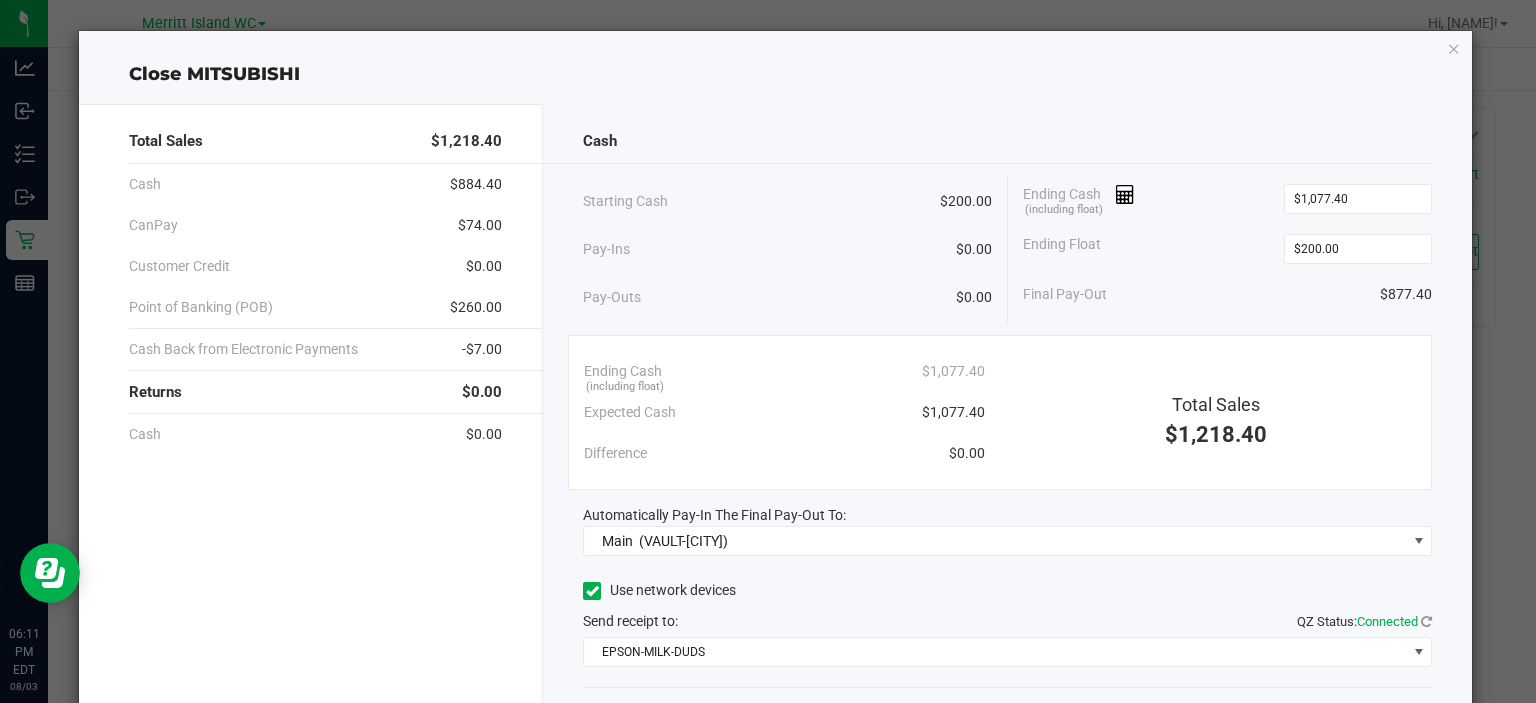click on "Ending Float  $200.00" 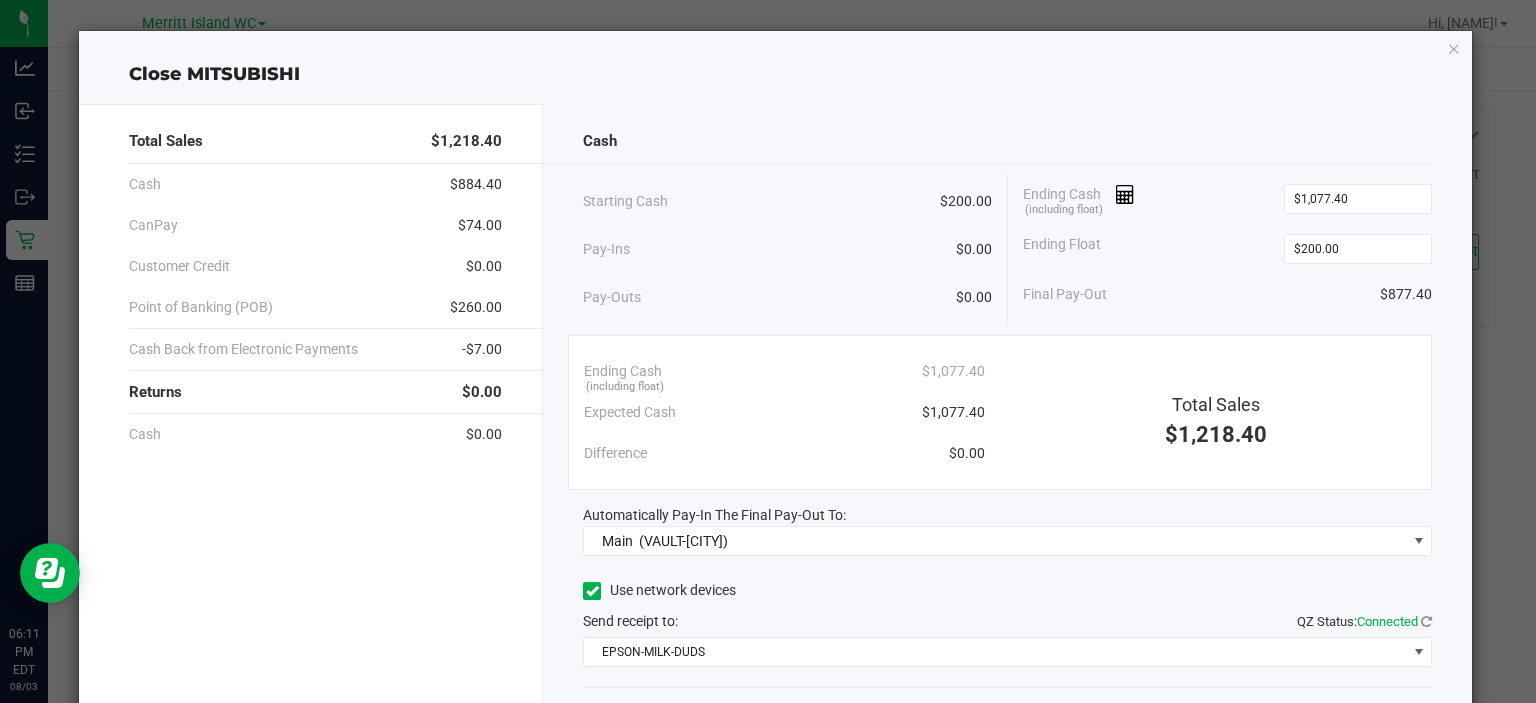 click on "Ending Float  $200.00" 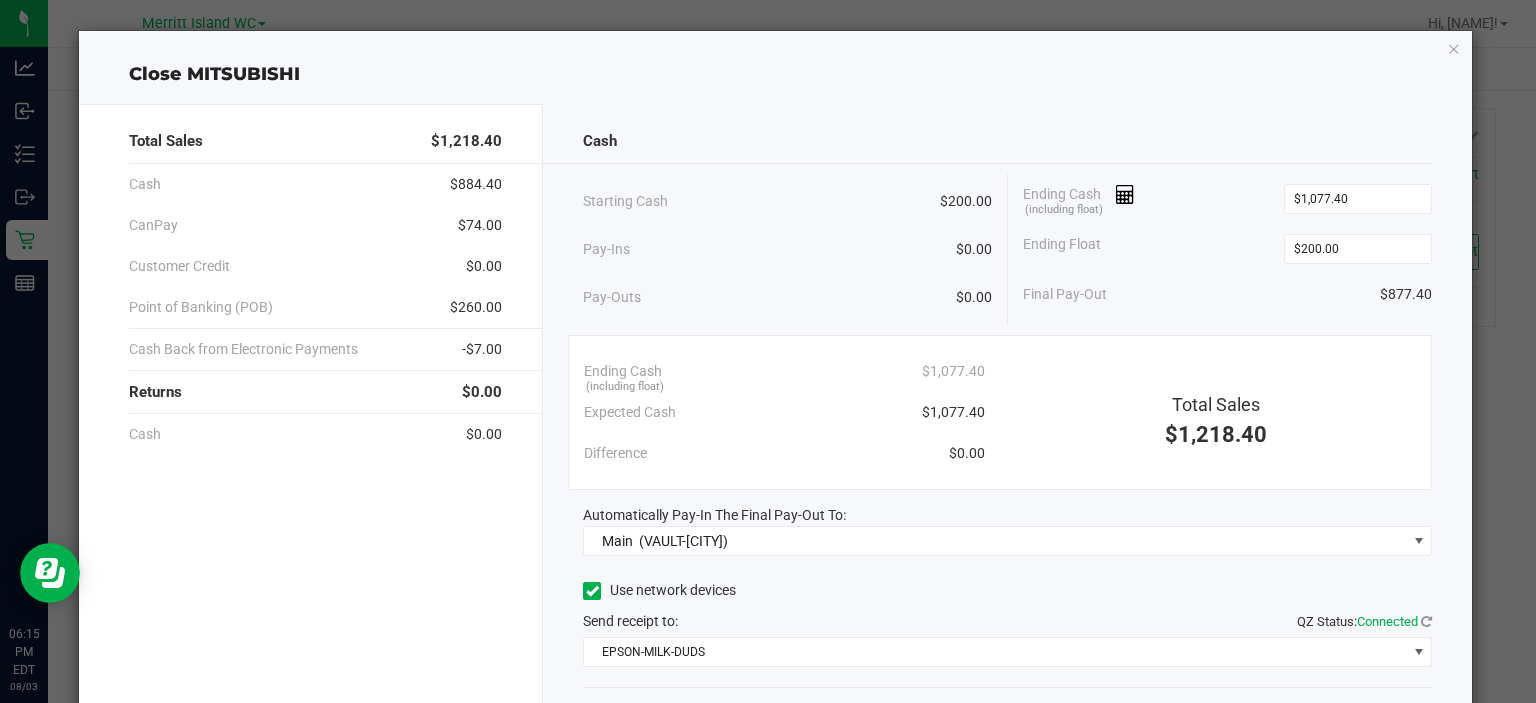 click on "Ending Float  $200.00" 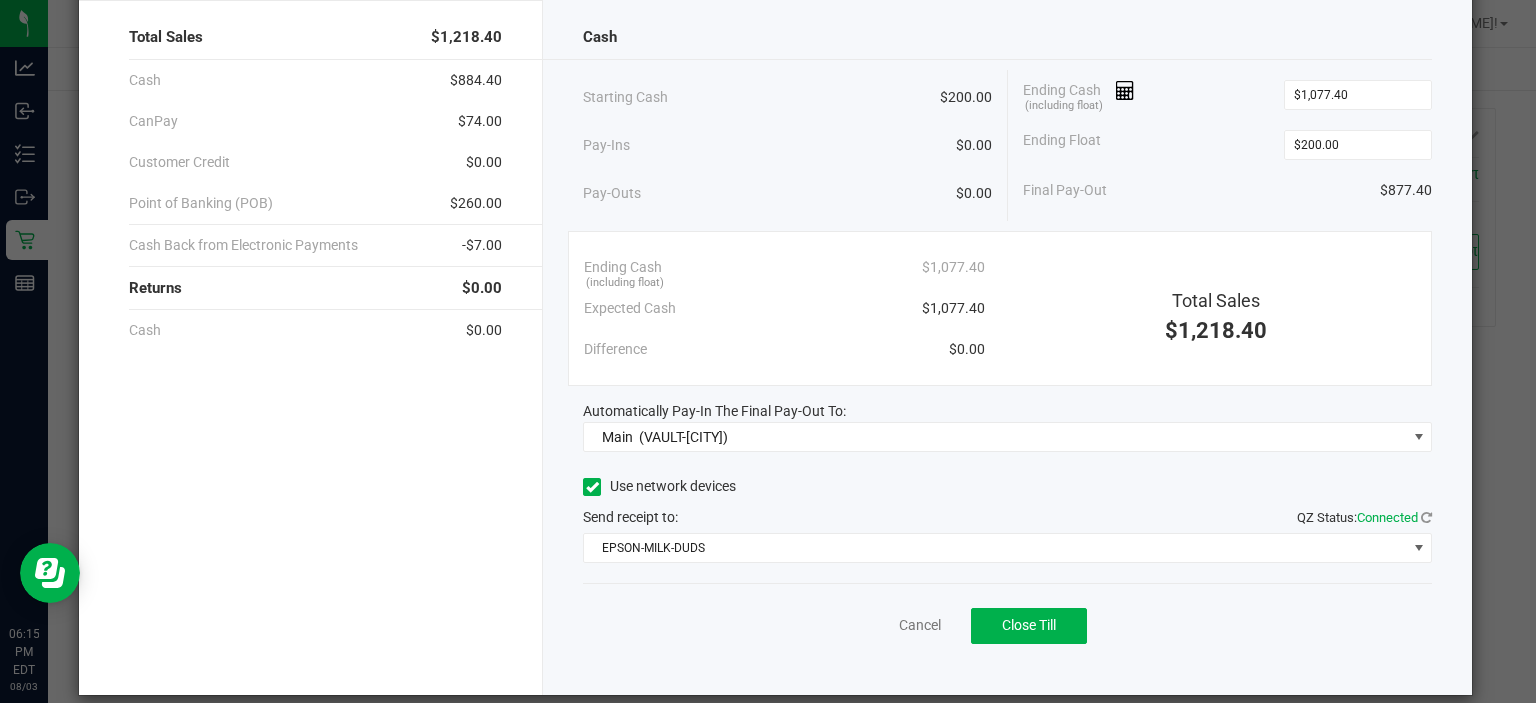 scroll, scrollTop: 124, scrollLeft: 0, axis: vertical 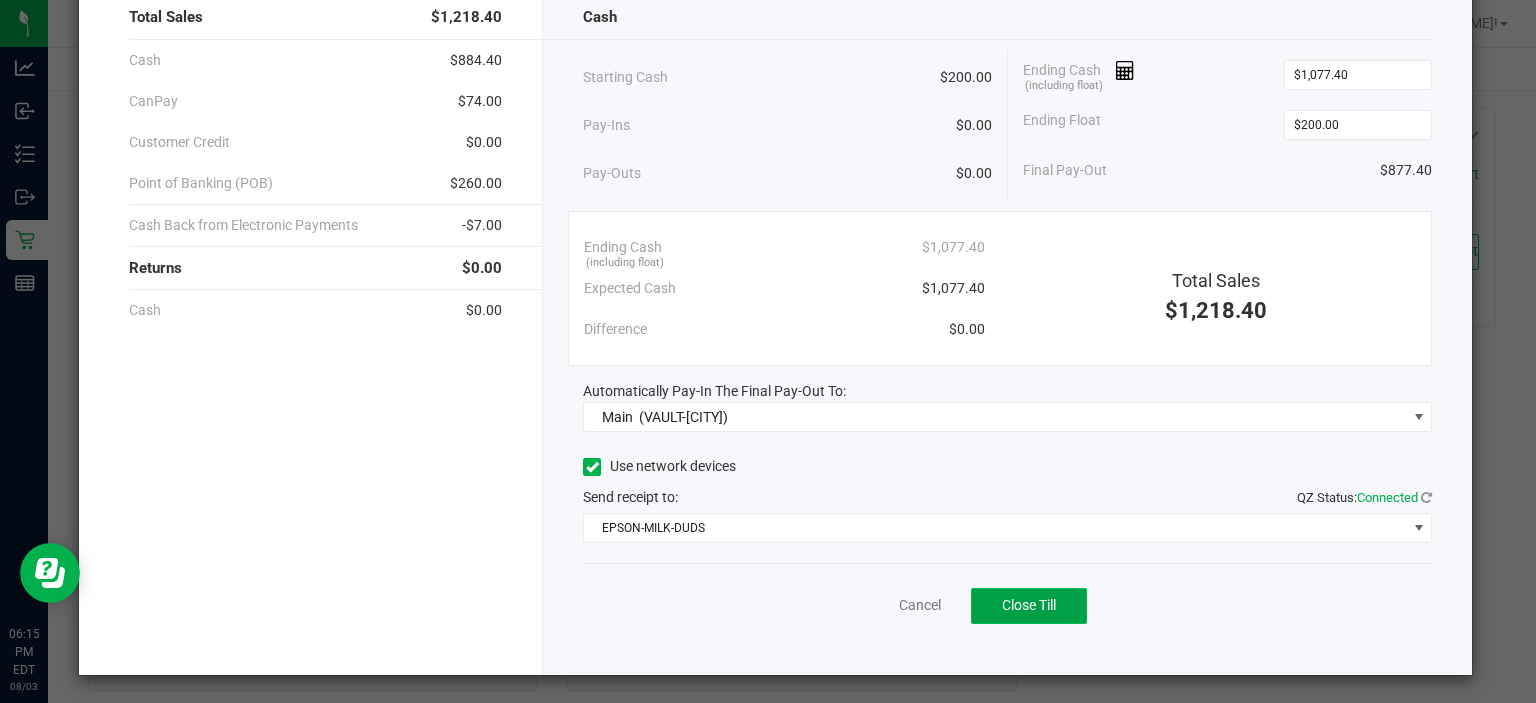 click on "Close Till" 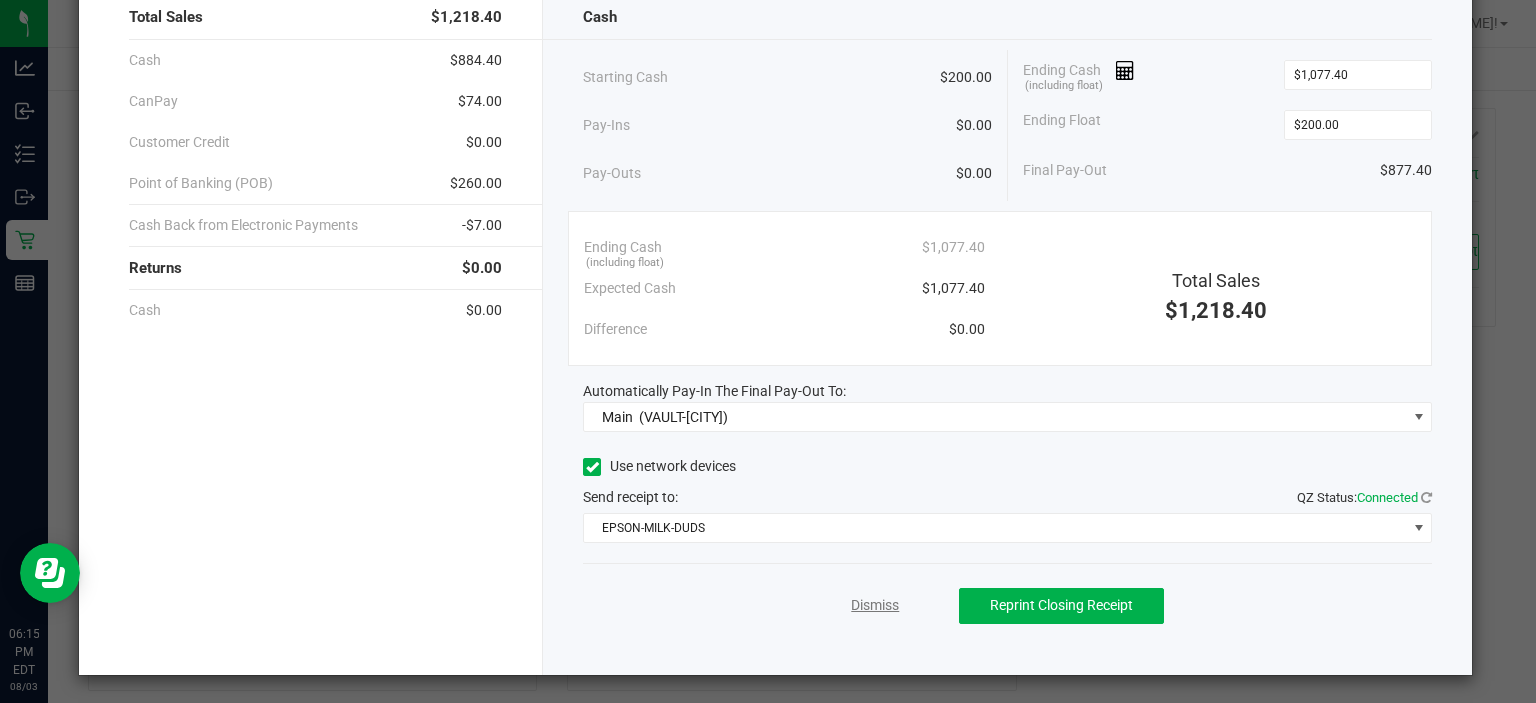 click on "Dismiss" 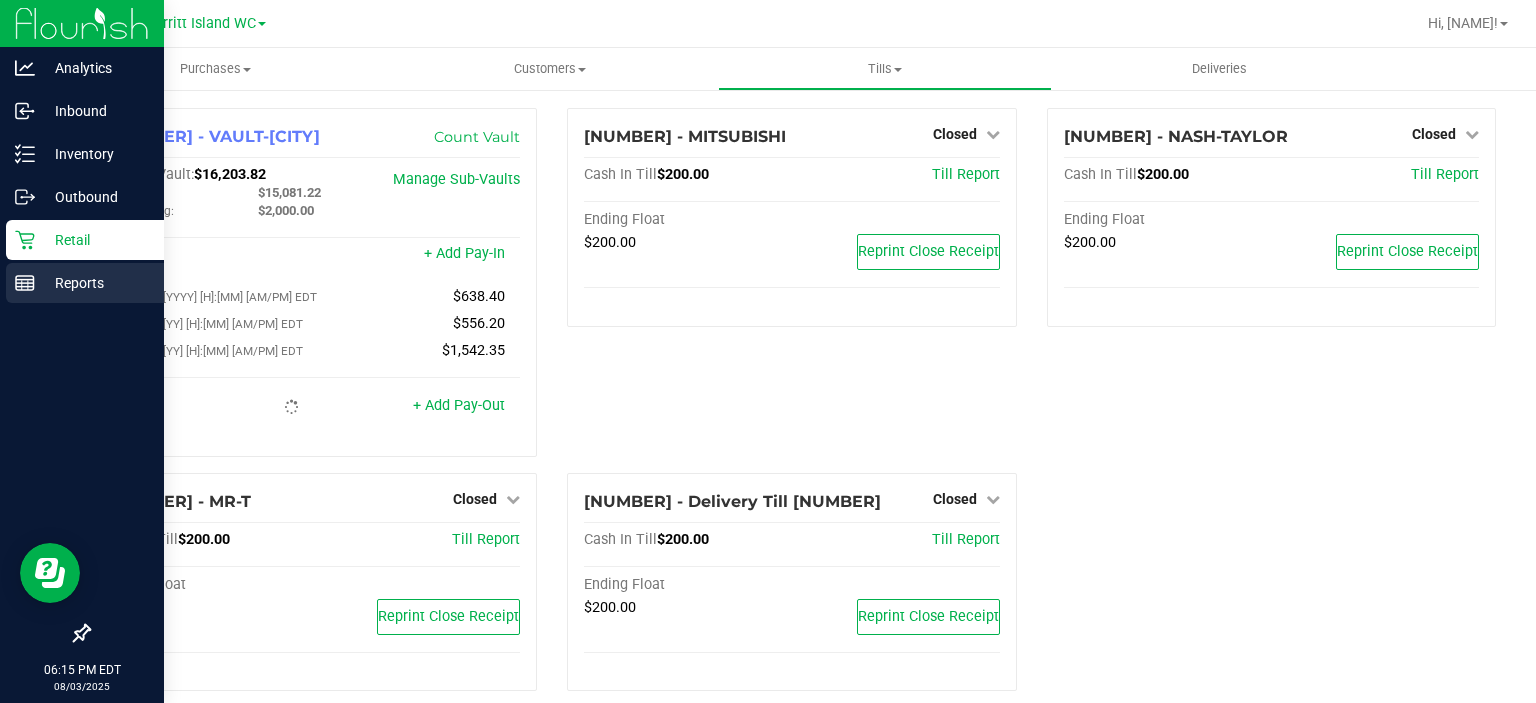 click on "Reports" at bounding box center [95, 283] 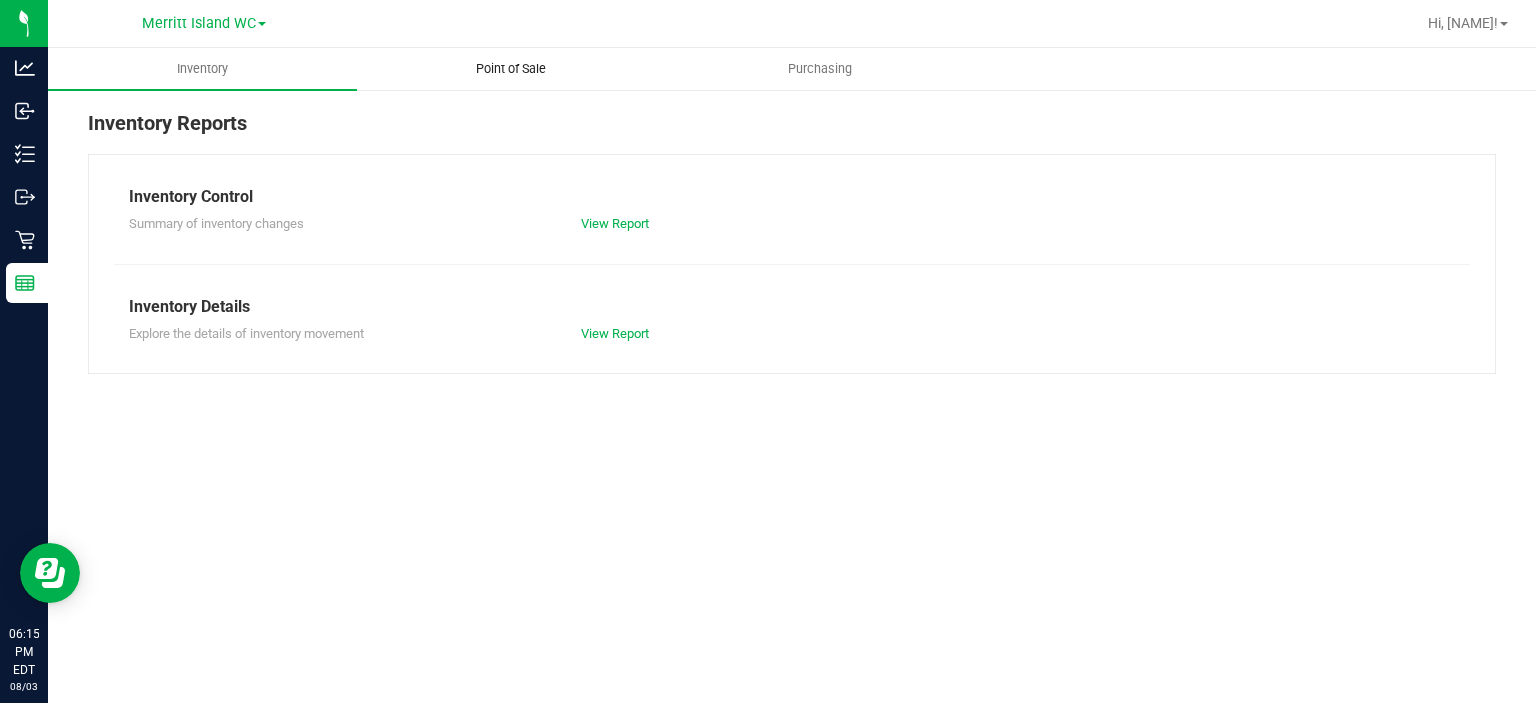 click on "Point of Sale" at bounding box center (511, 69) 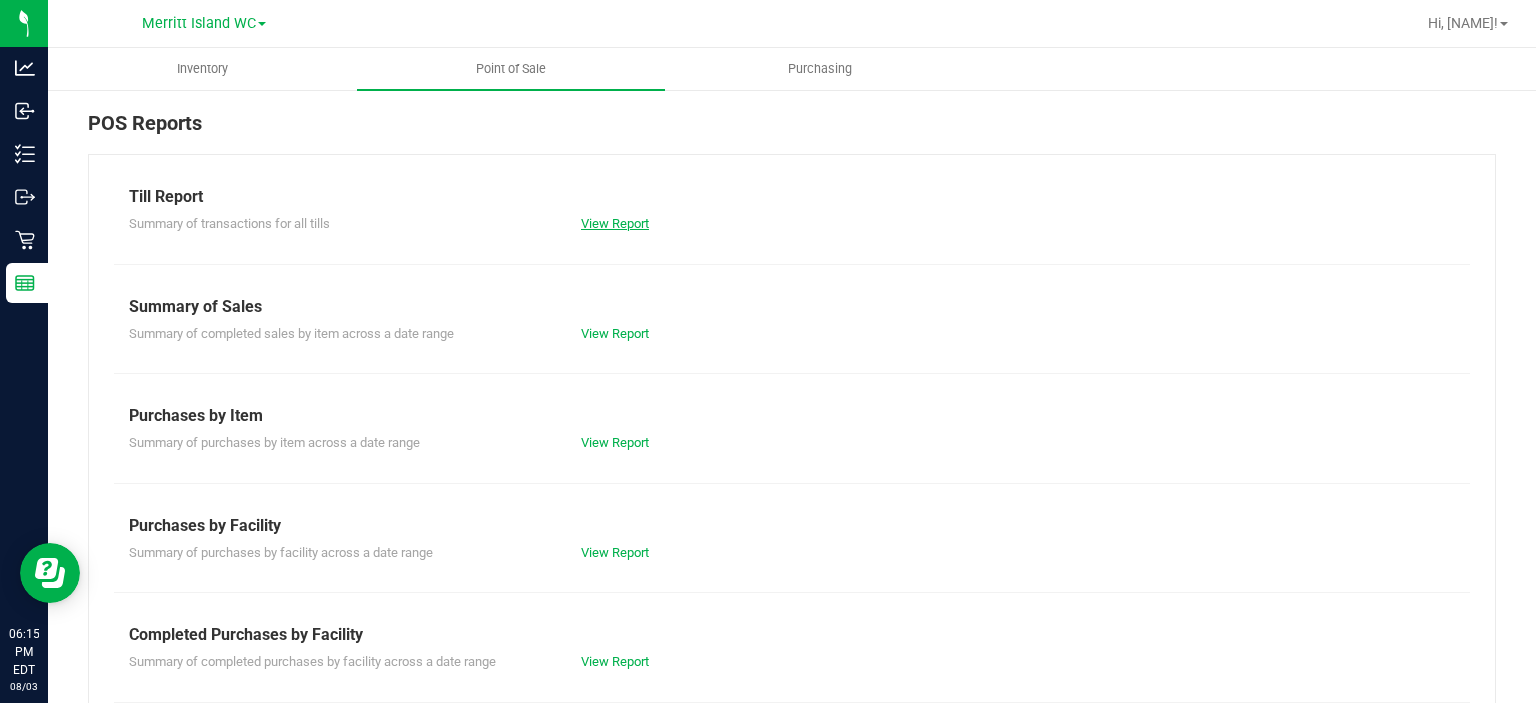 click on "View Report" at bounding box center (615, 223) 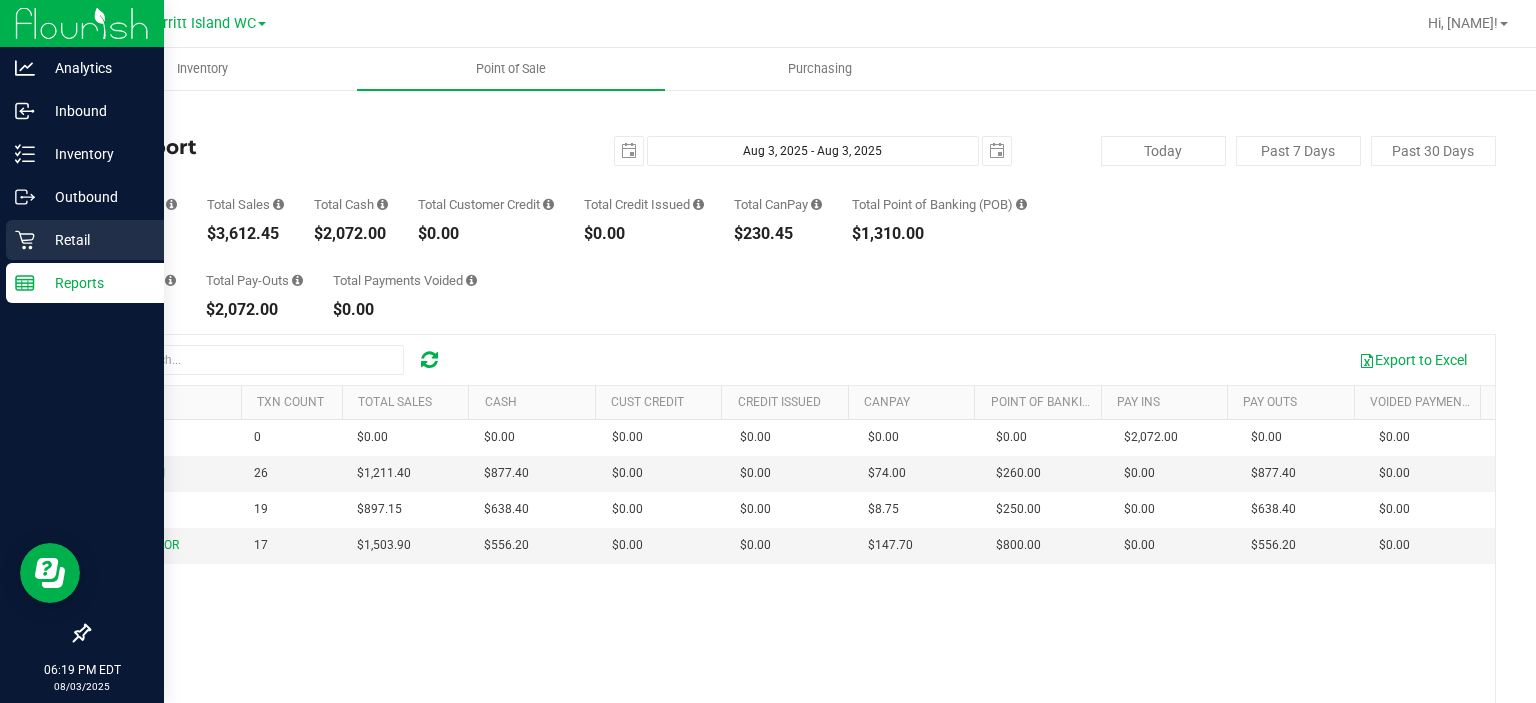 click on "Retail" at bounding box center (95, 240) 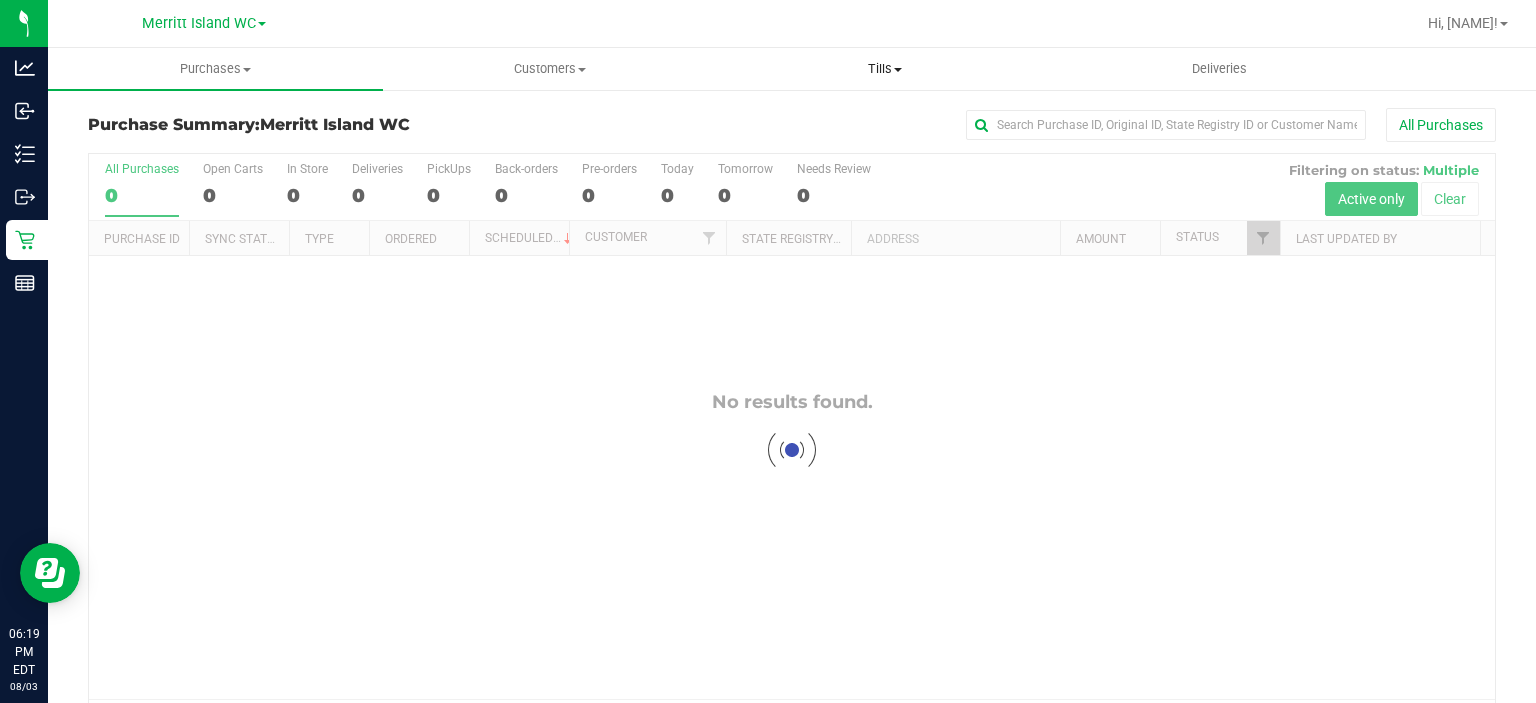 click on "Tills" at bounding box center [885, 69] 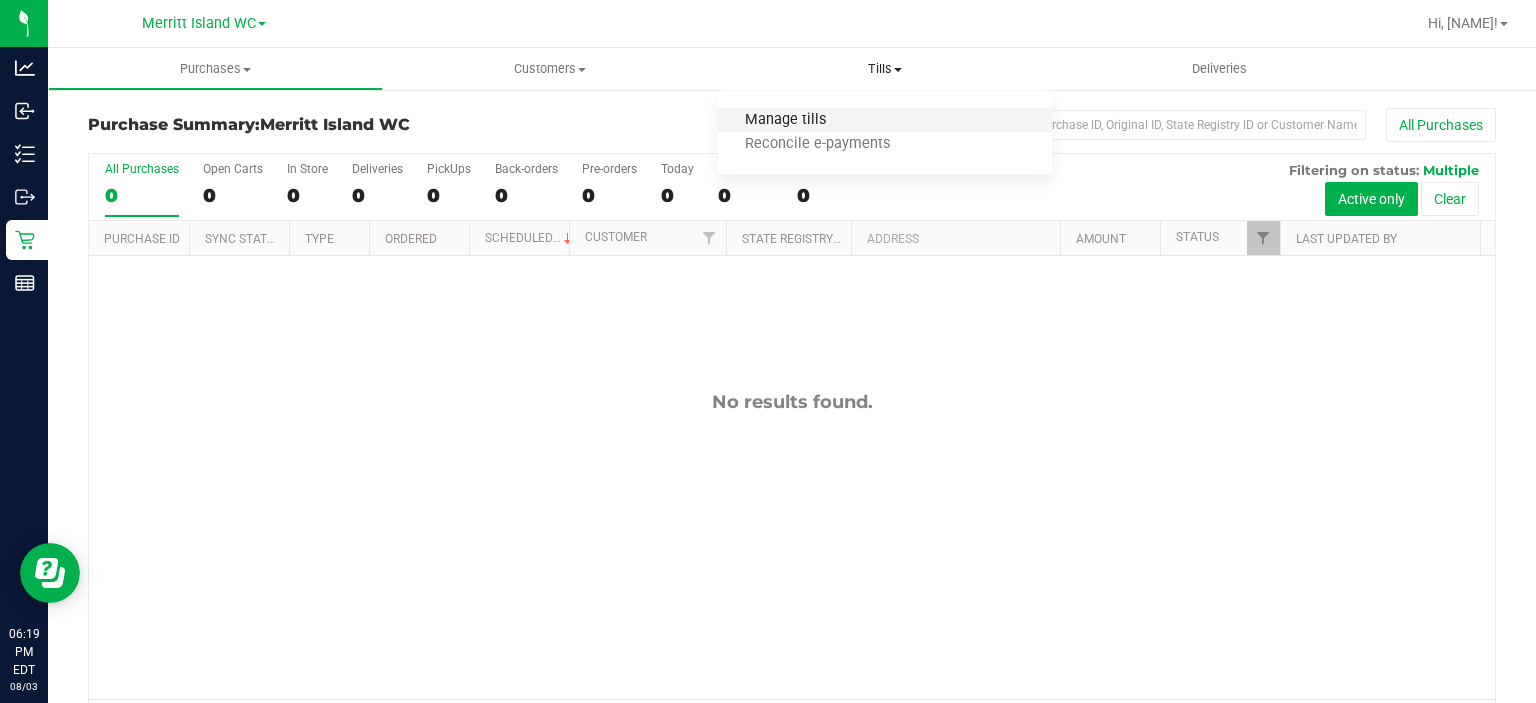 click on "Manage tills" at bounding box center [785, 120] 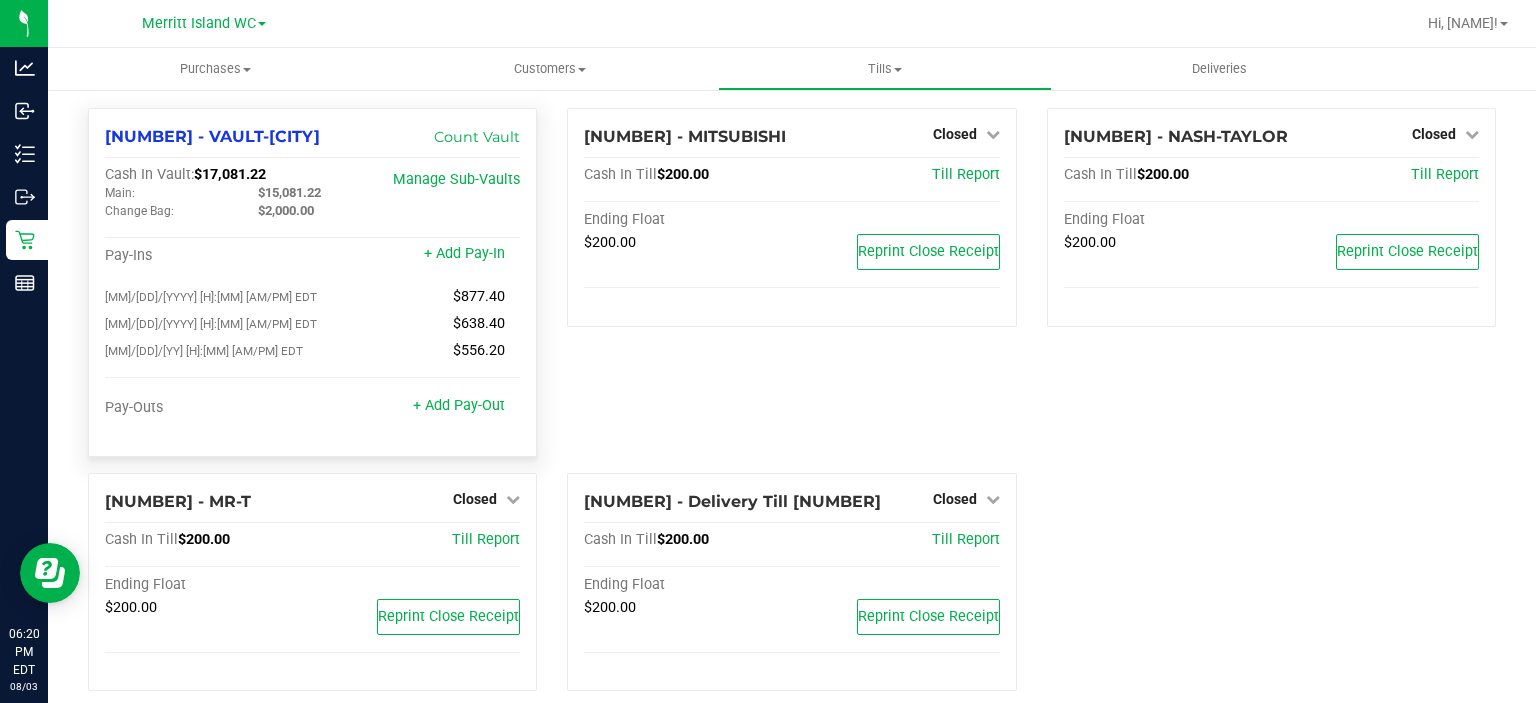 drag, startPoint x: 331, startPoint y: 187, endPoint x: 264, endPoint y: 195, distance: 67.47592 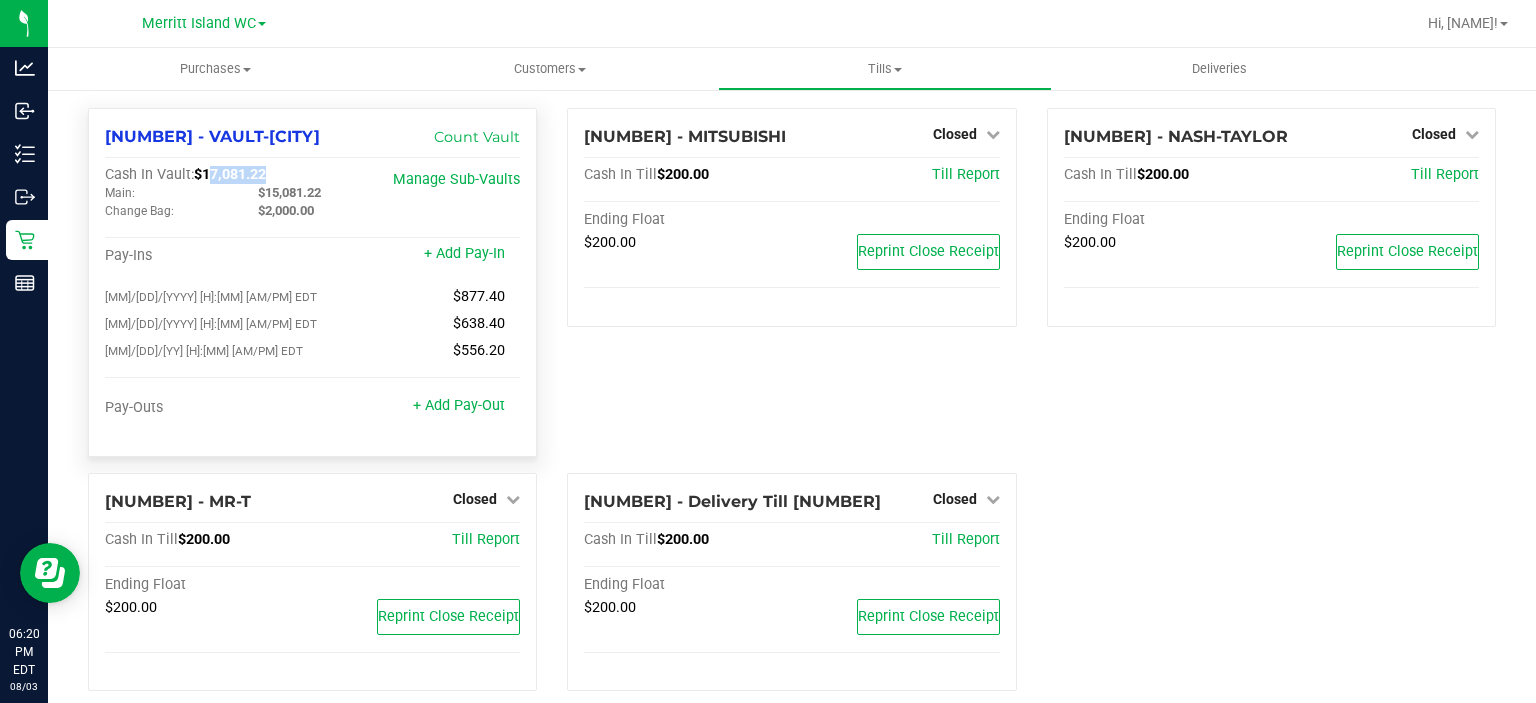drag, startPoint x: 278, startPoint y: 172, endPoint x: 237, endPoint y: 171, distance: 41.01219 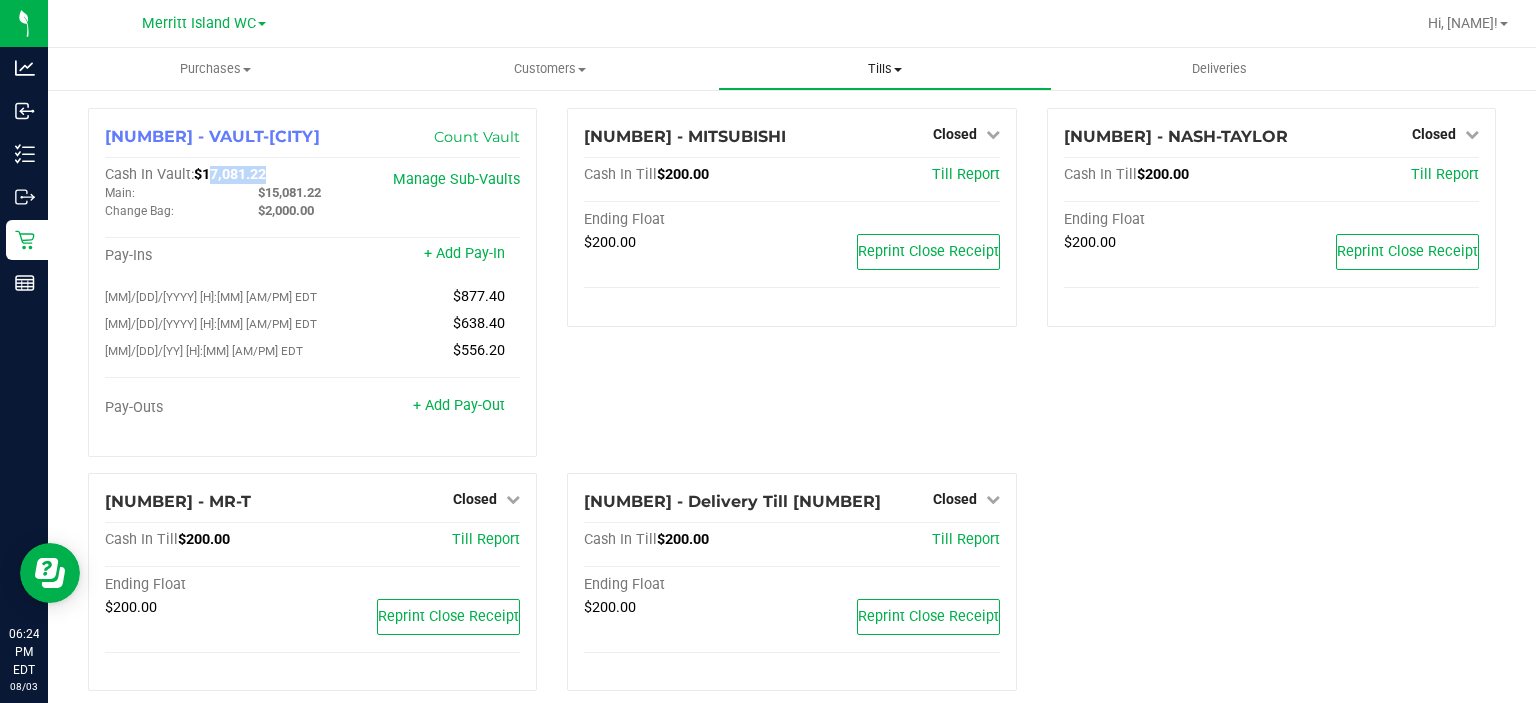 click on "Tills" at bounding box center (885, 69) 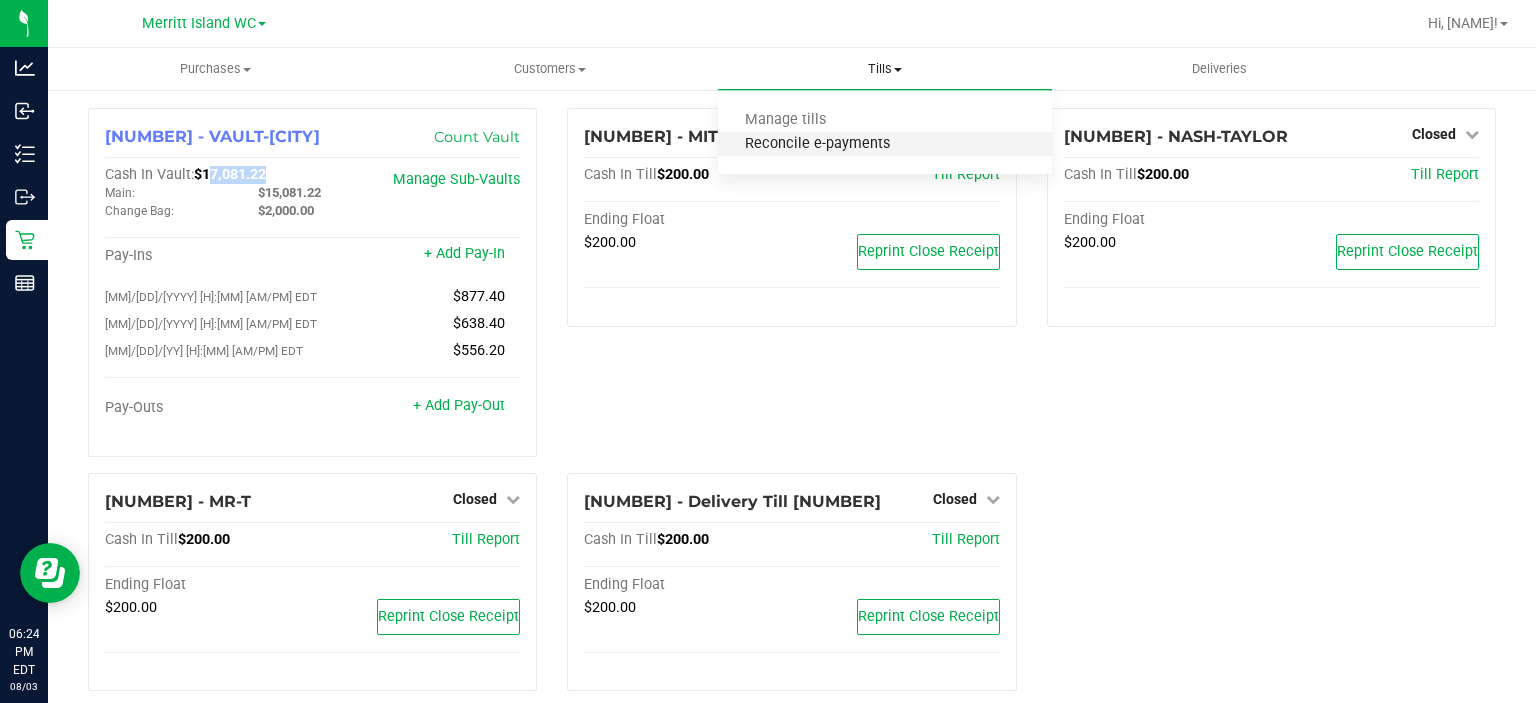 click on "Reconcile e-payments" at bounding box center [817, 144] 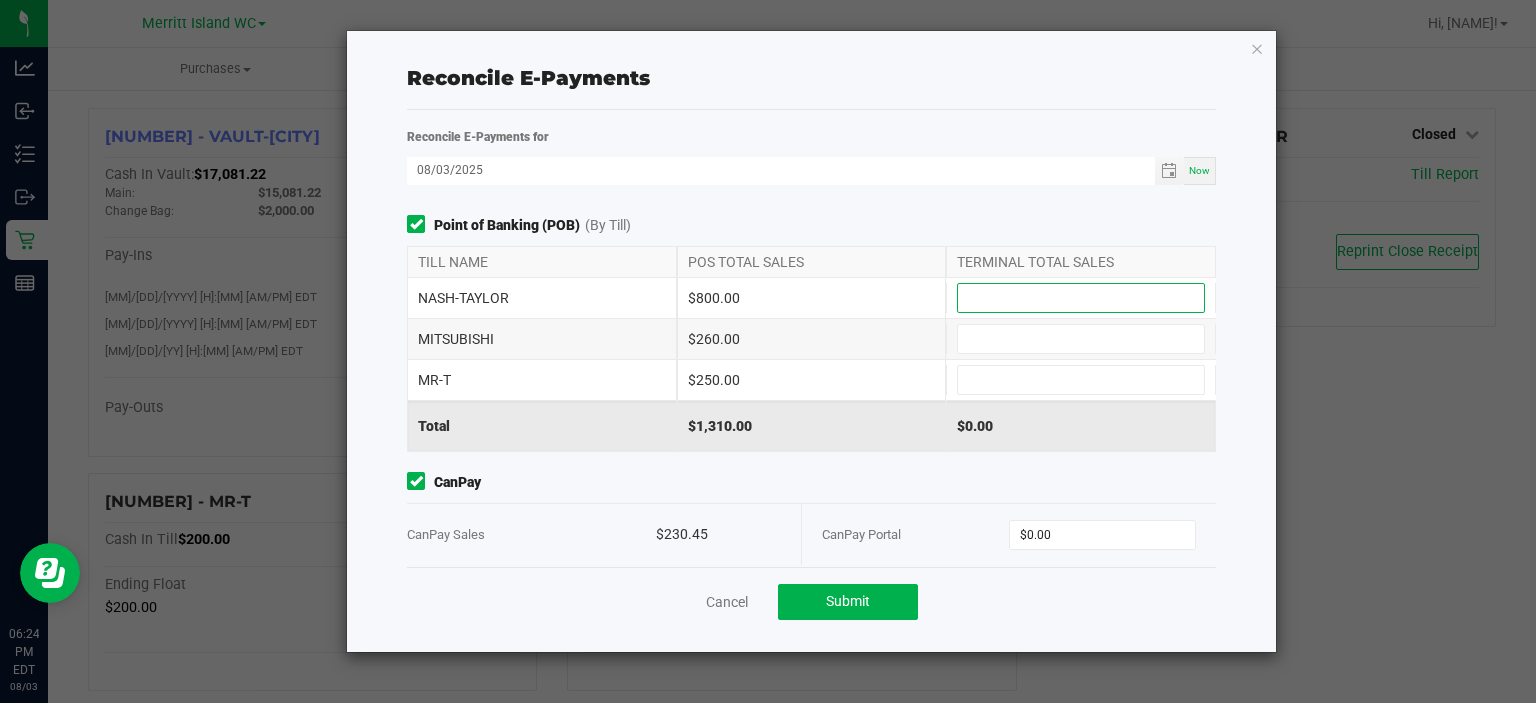 click at bounding box center (1081, 298) 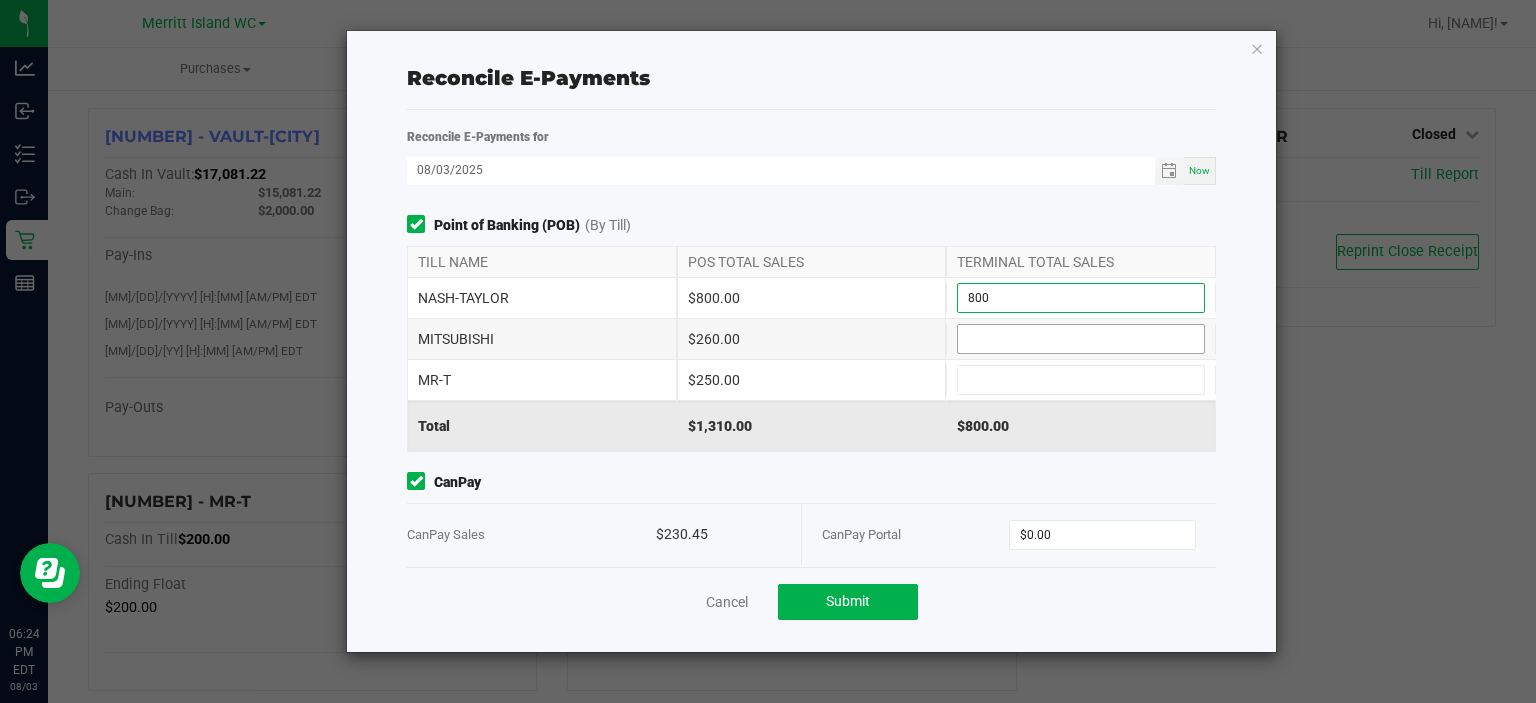 type on "$800.00" 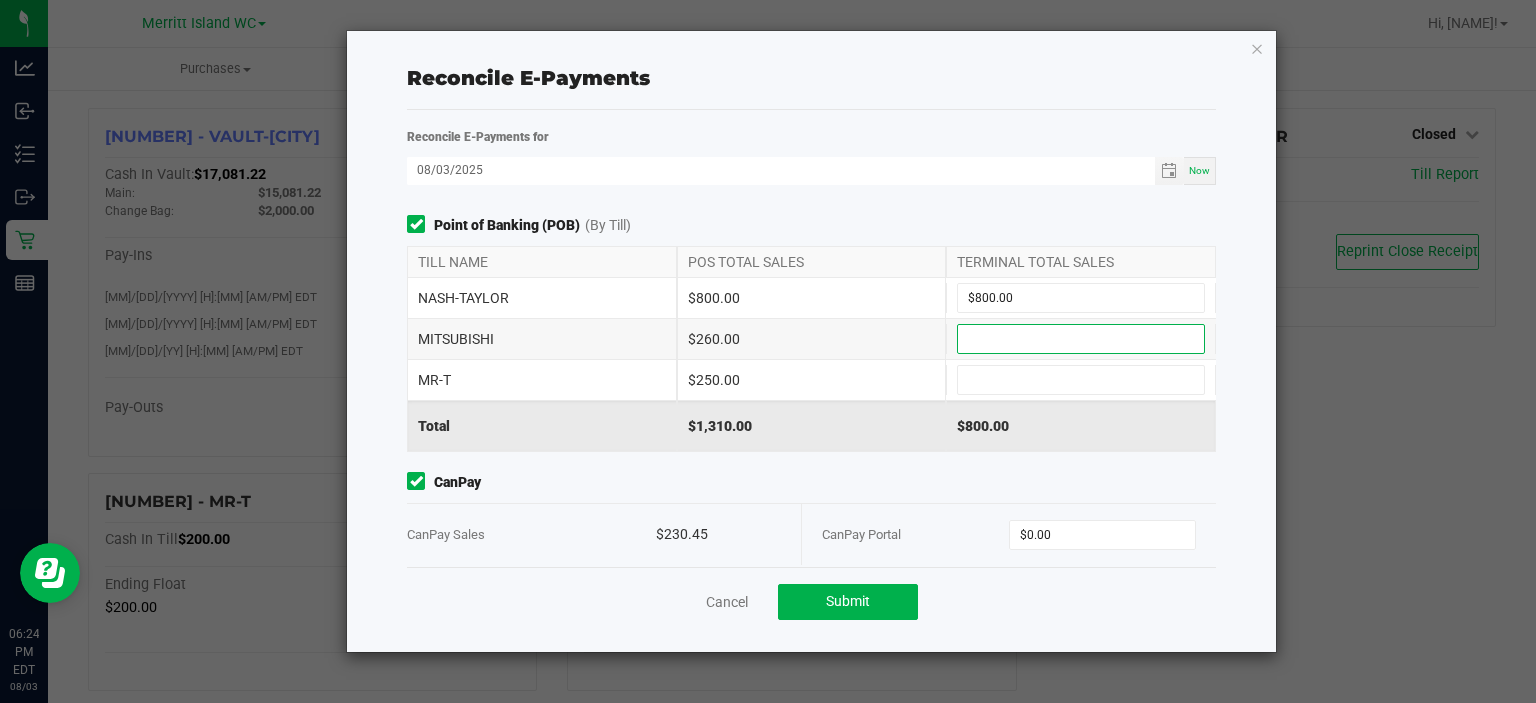click at bounding box center [1081, 339] 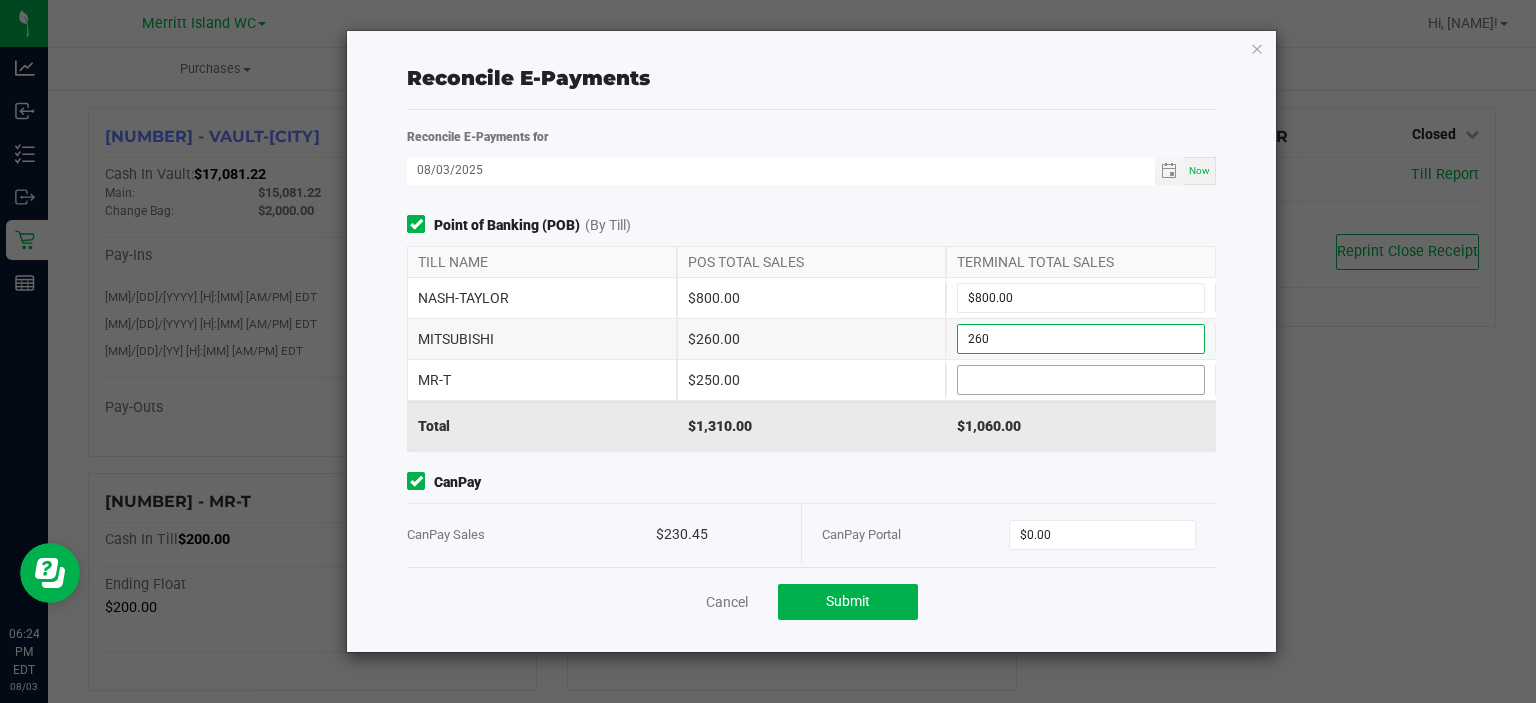 type on "$260.00" 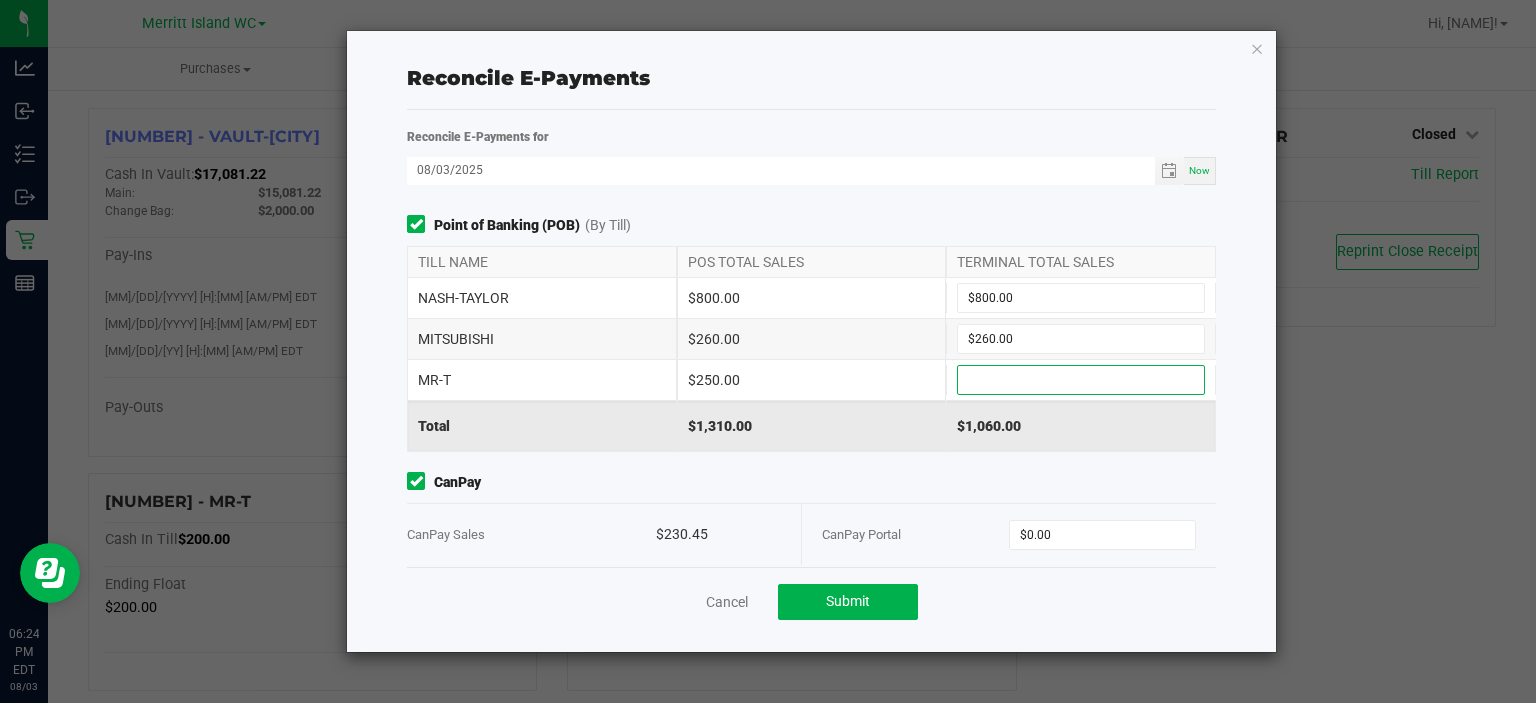 click at bounding box center [1081, 380] 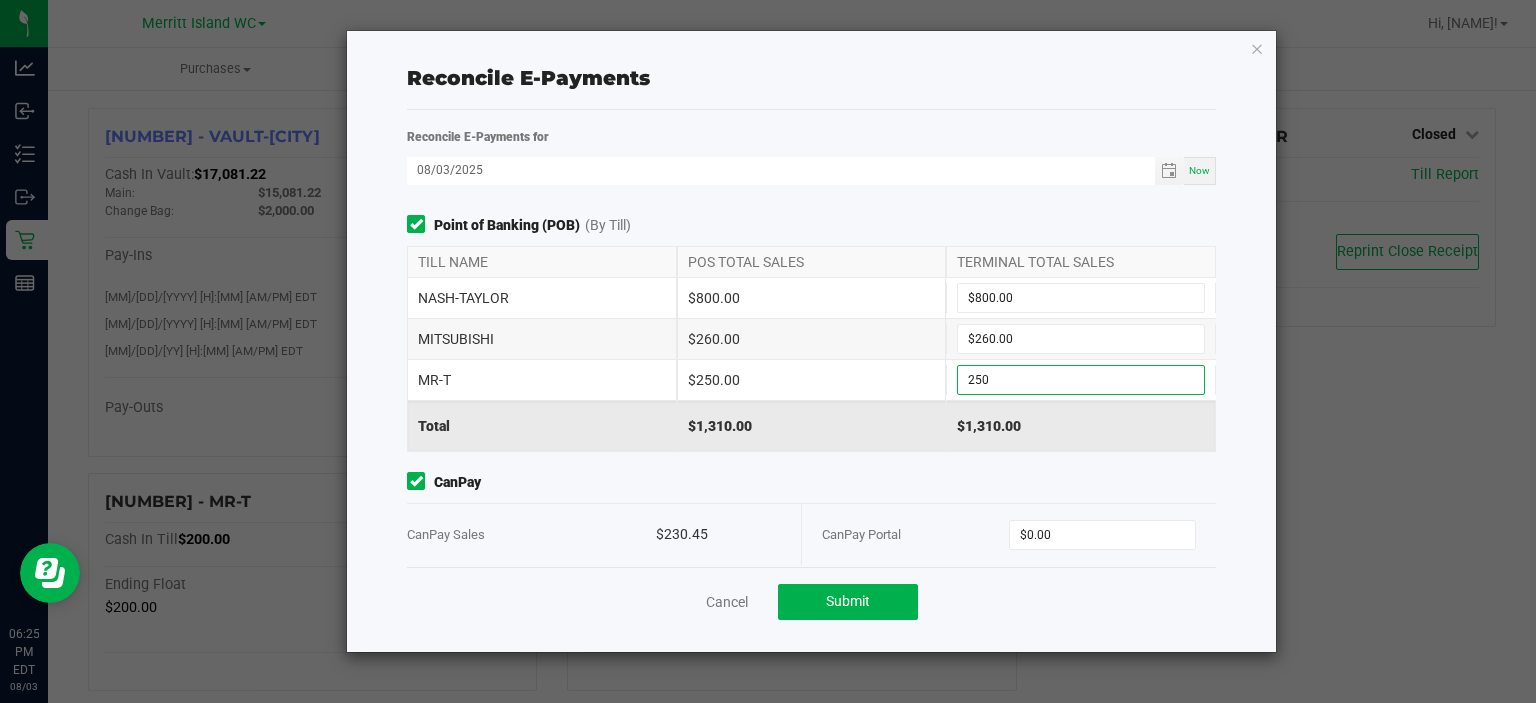 type on "$250.00" 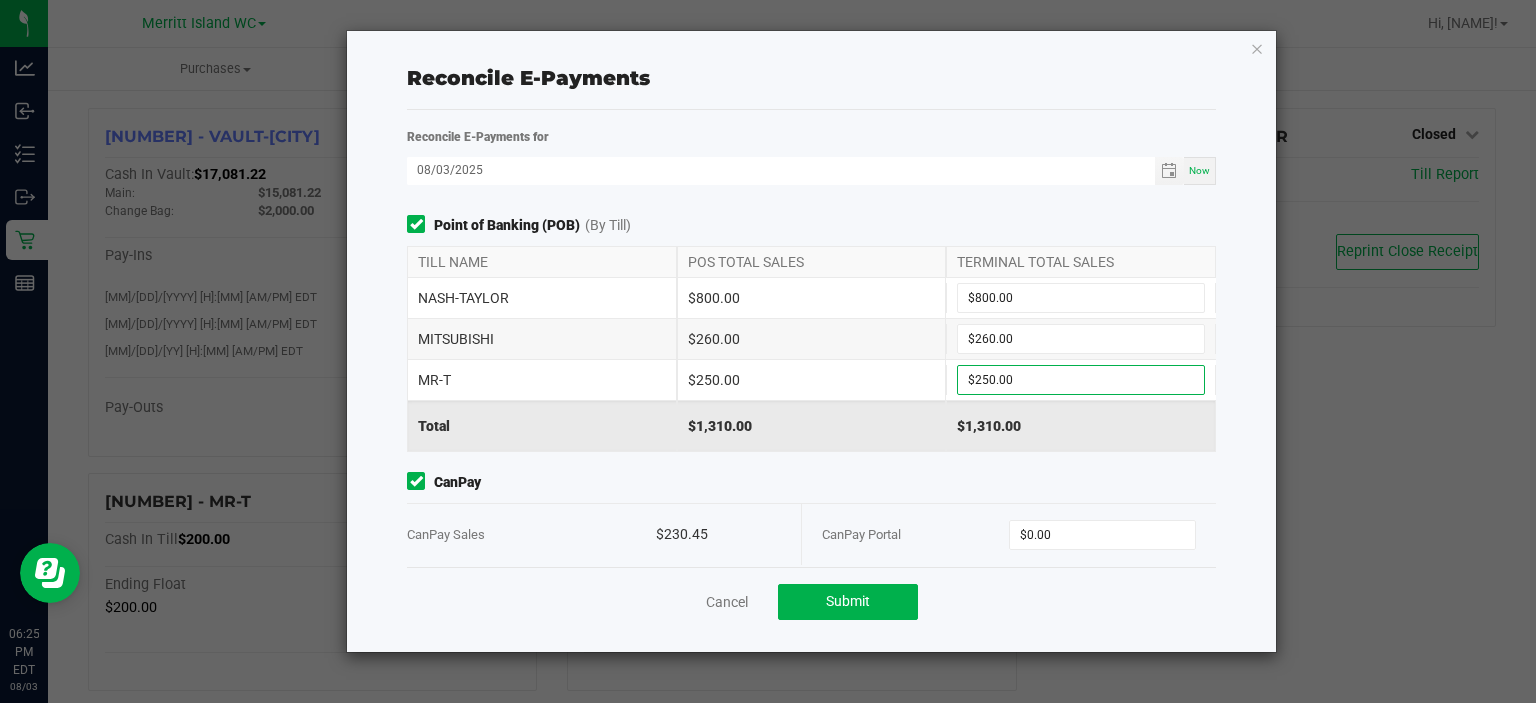click on "$260.00" 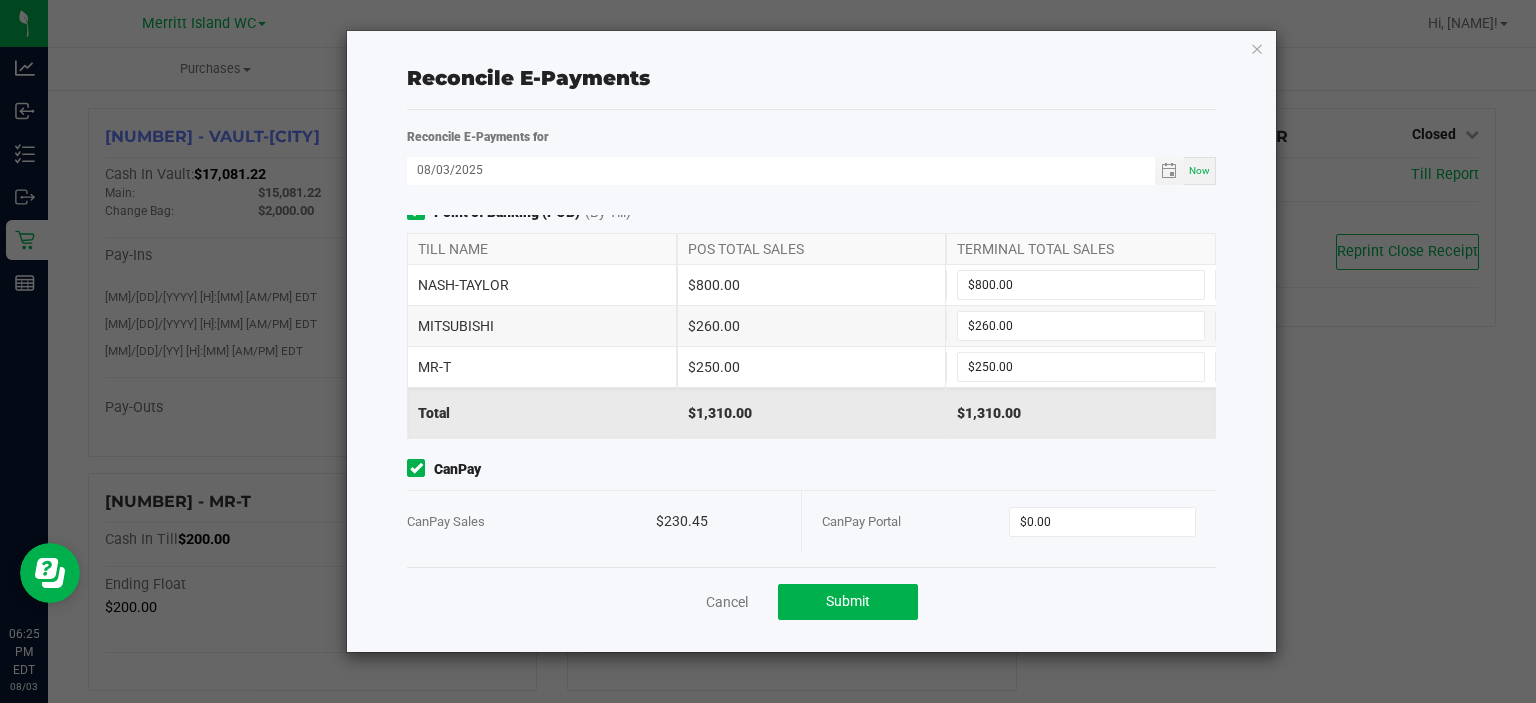 scroll, scrollTop: 16, scrollLeft: 0, axis: vertical 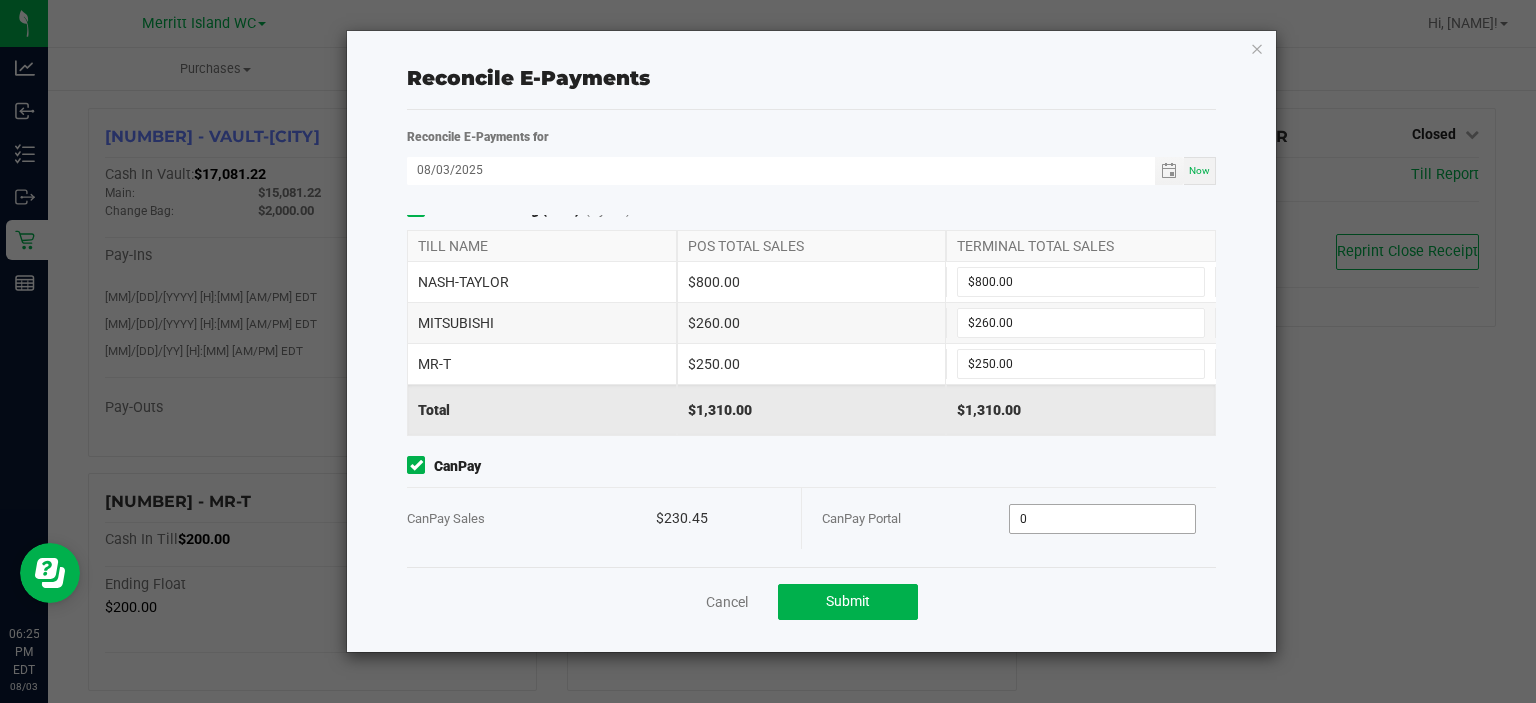 click on "0" at bounding box center [1102, 519] 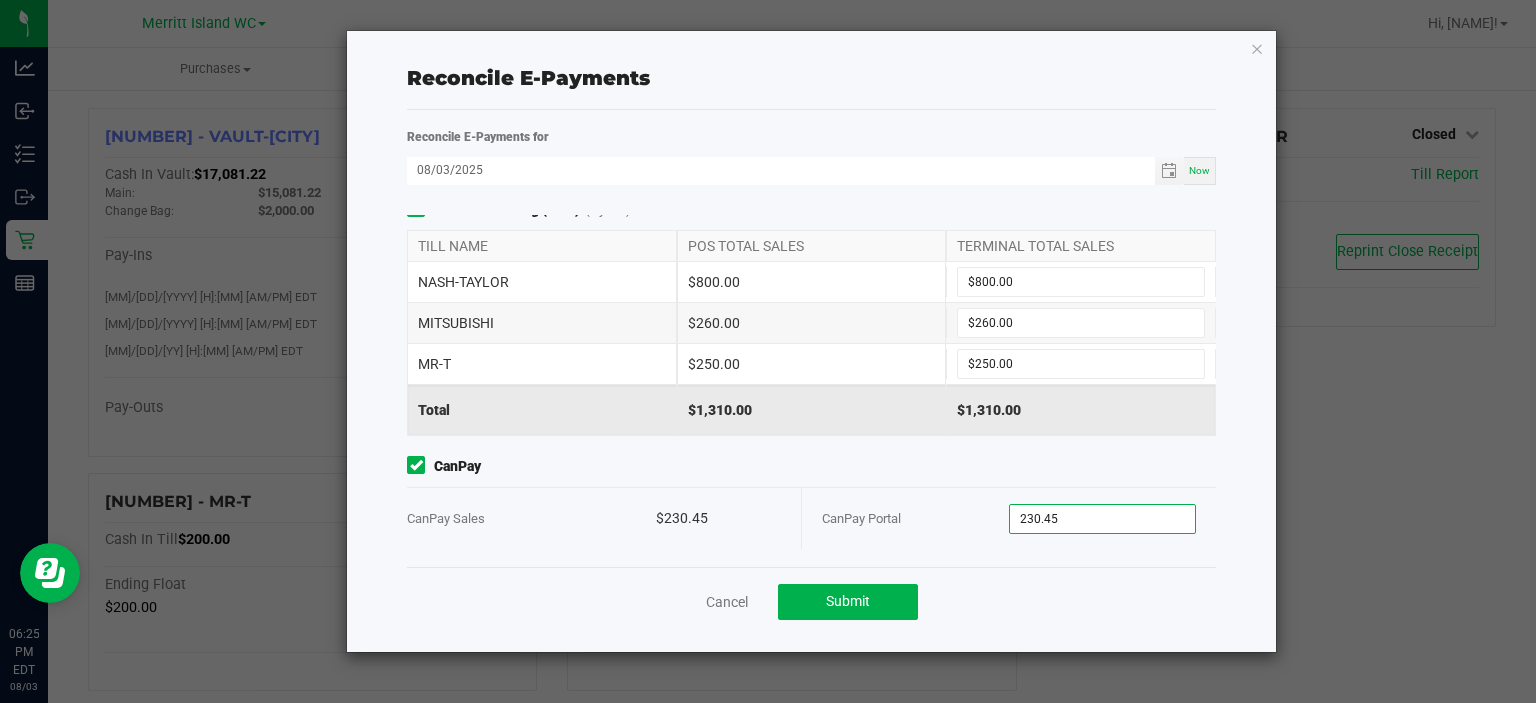 type on "$230.45" 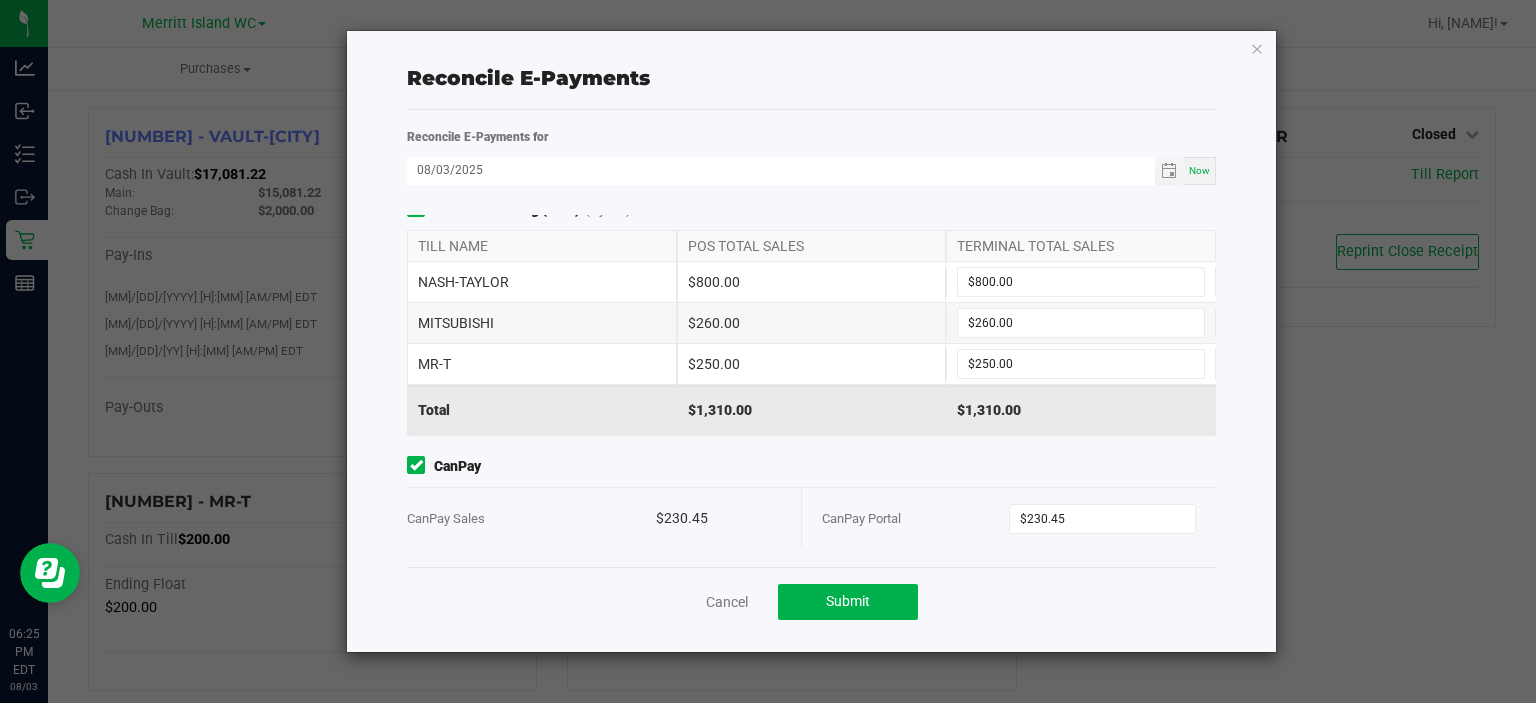 click on "CanPay" 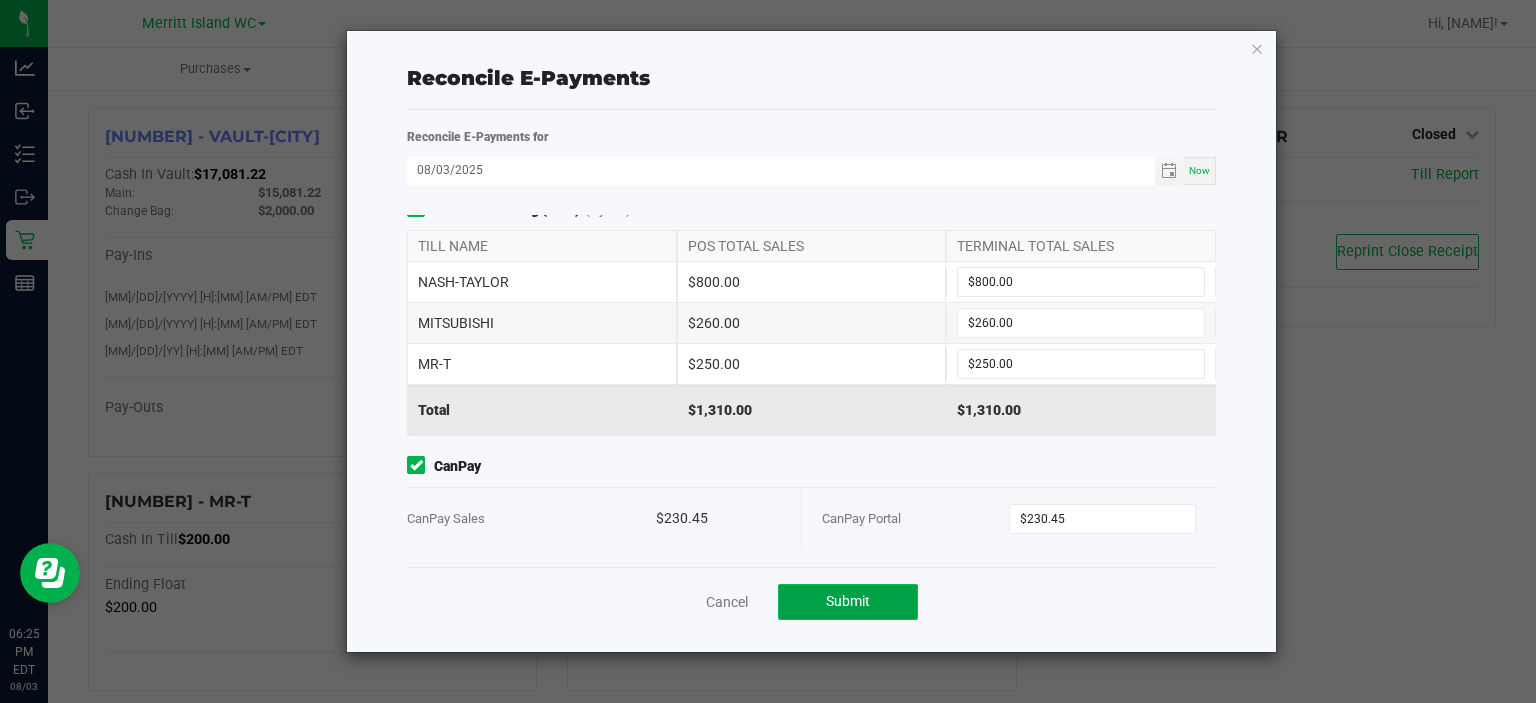 click on "Submit" 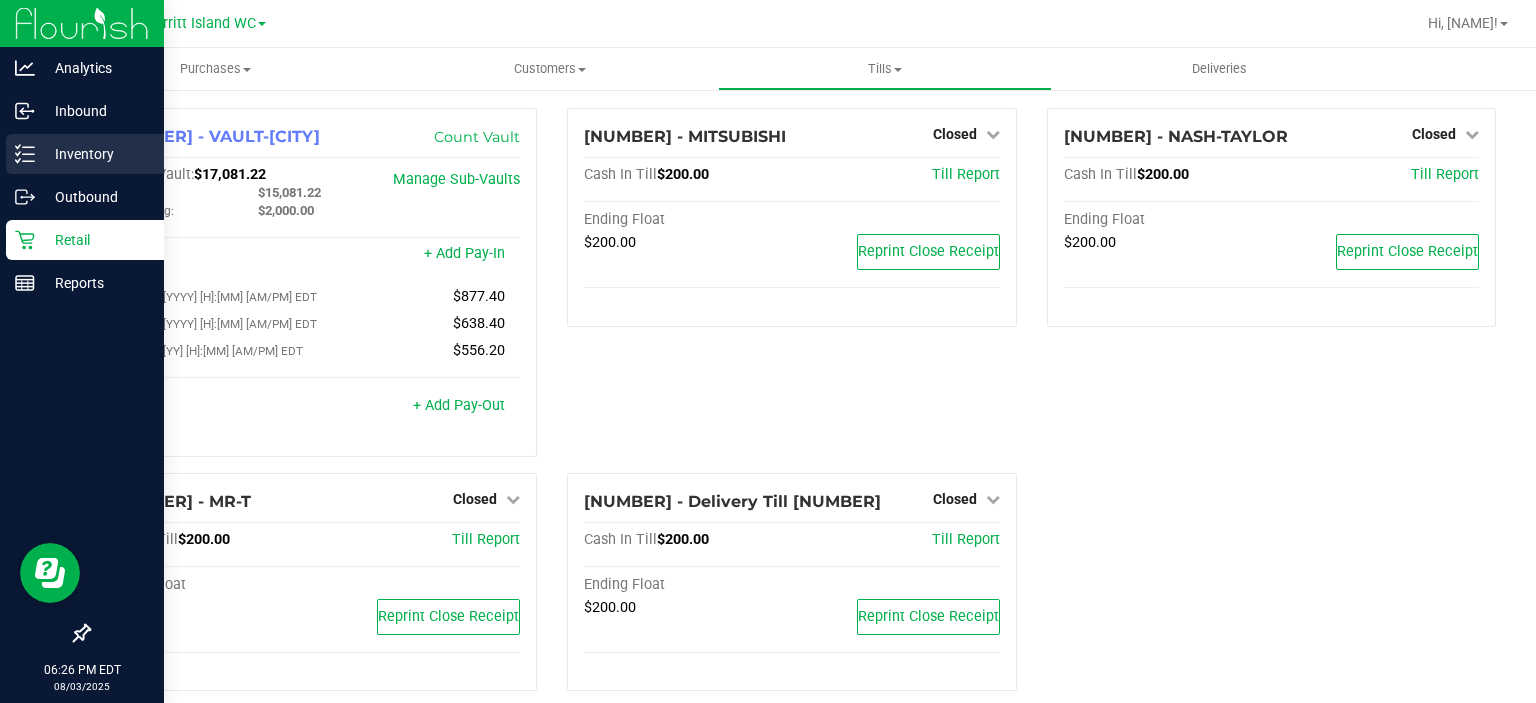 click on "Inventory" at bounding box center (85, 154) 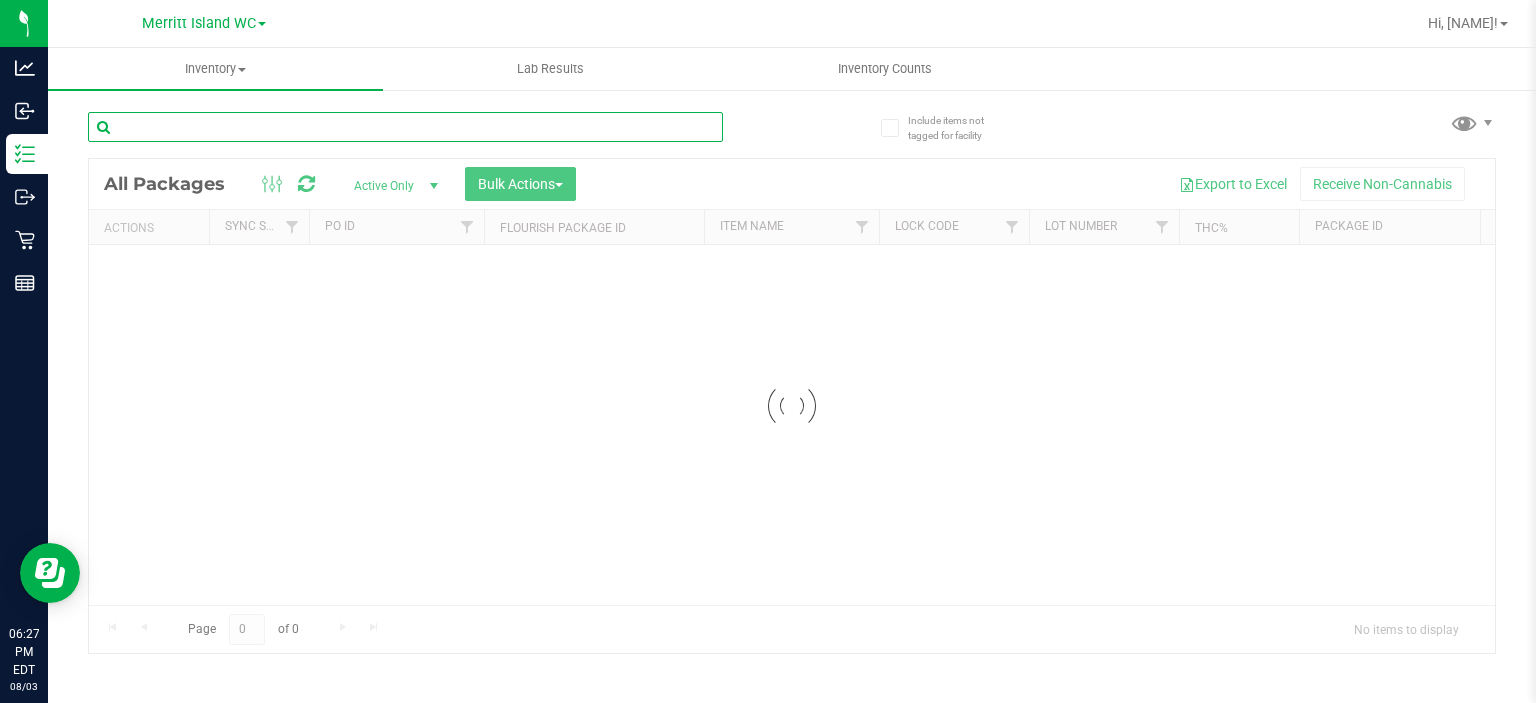 click on "Inventory
All packages
All inventory
Waste log
Create inventory
Lab Results
Inventory Counts" at bounding box center [792, 375] 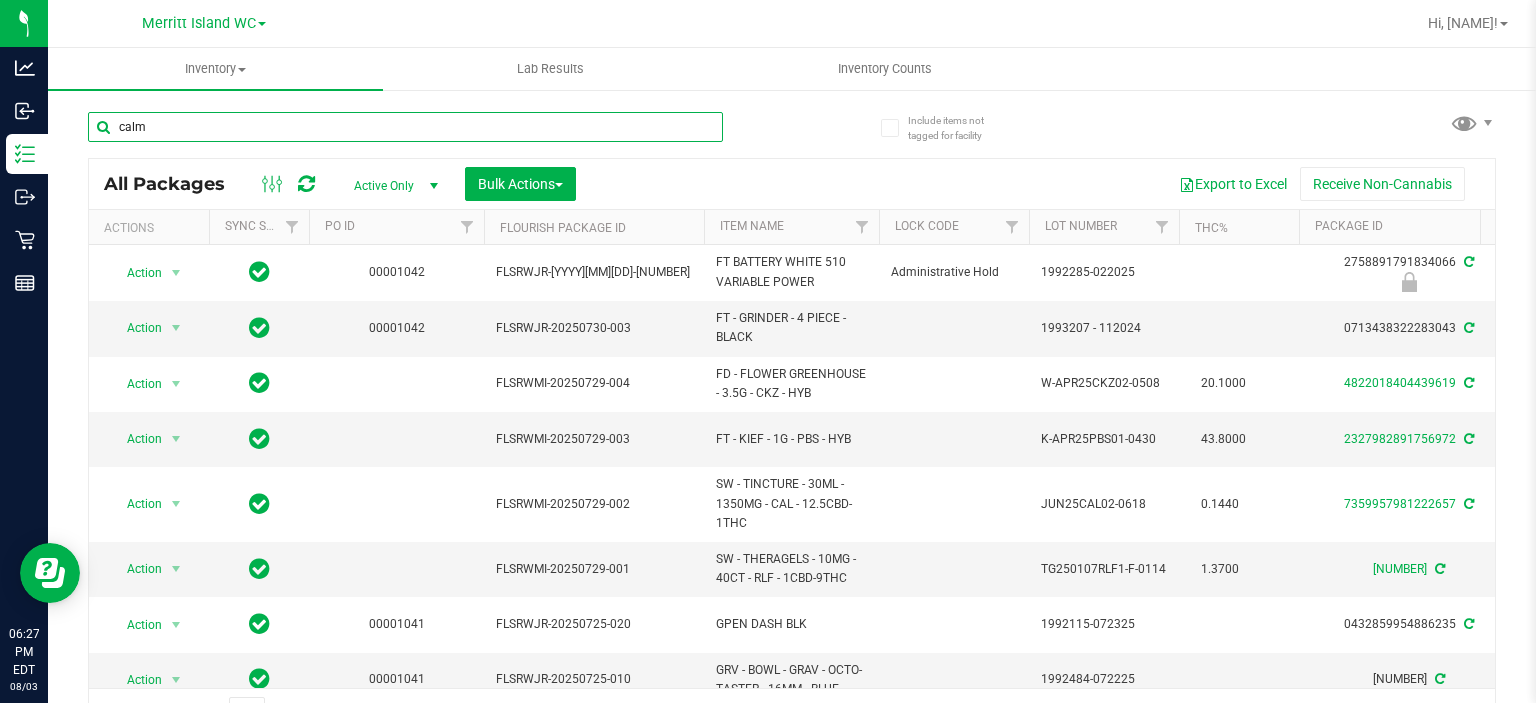 type on "calm" 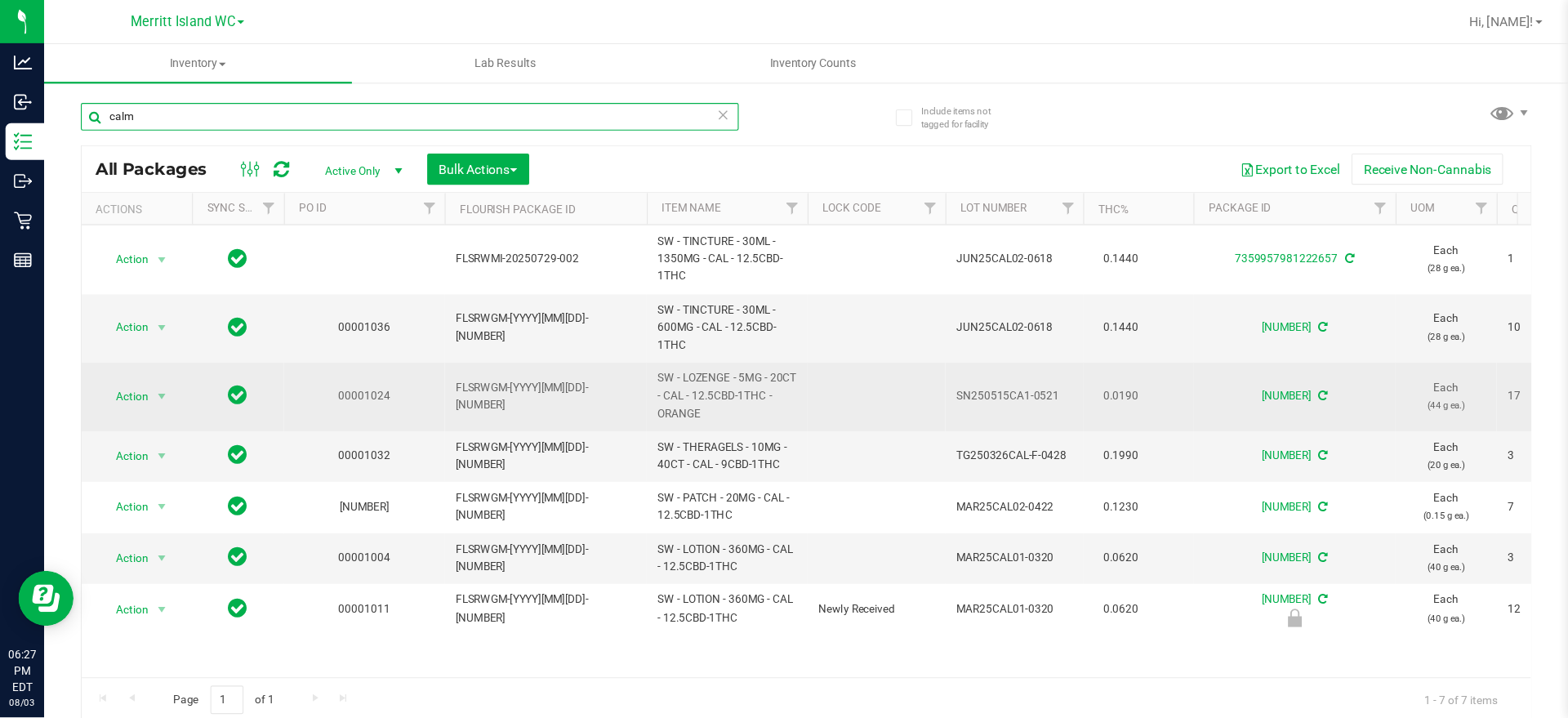 scroll, scrollTop: 0, scrollLeft: 0, axis: both 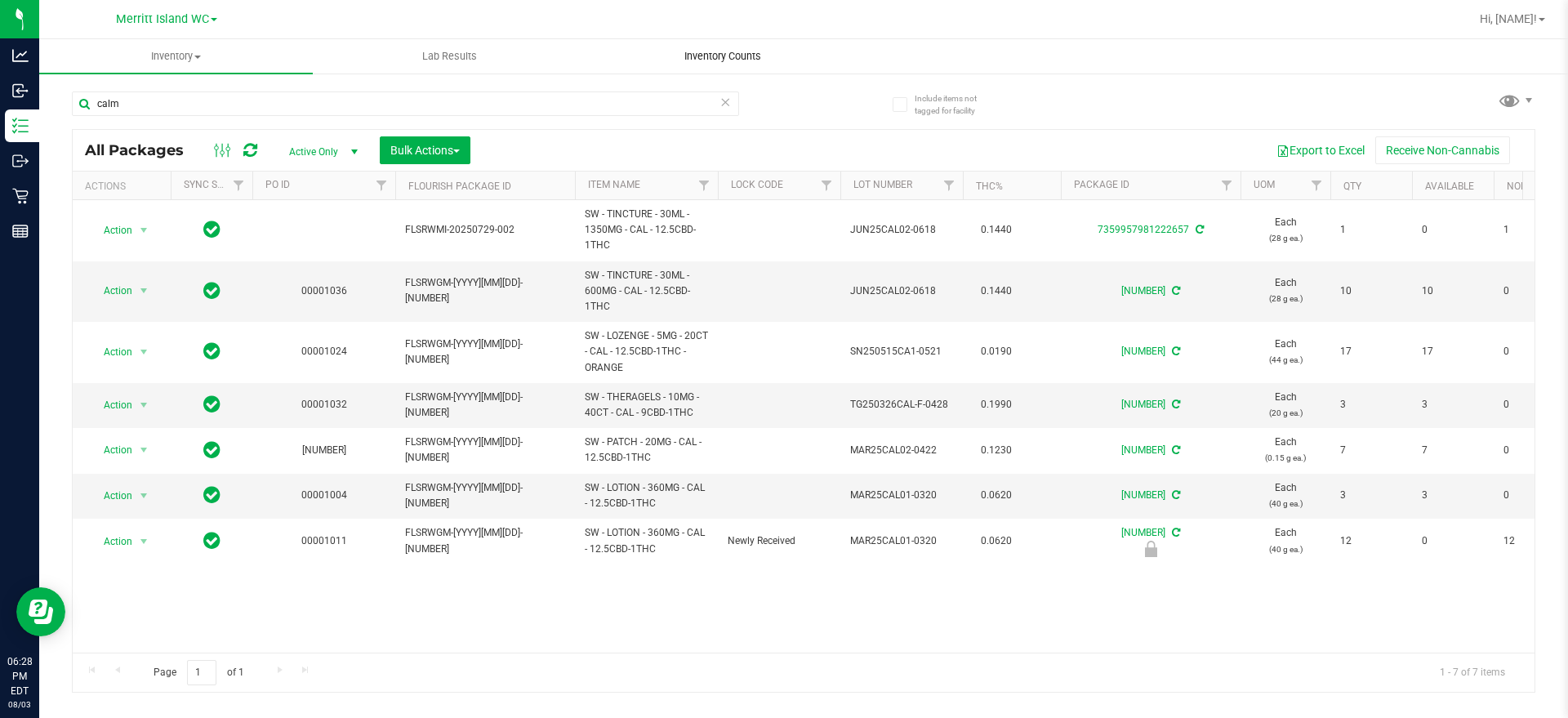 click on "Inventory Counts" at bounding box center [723, 56] 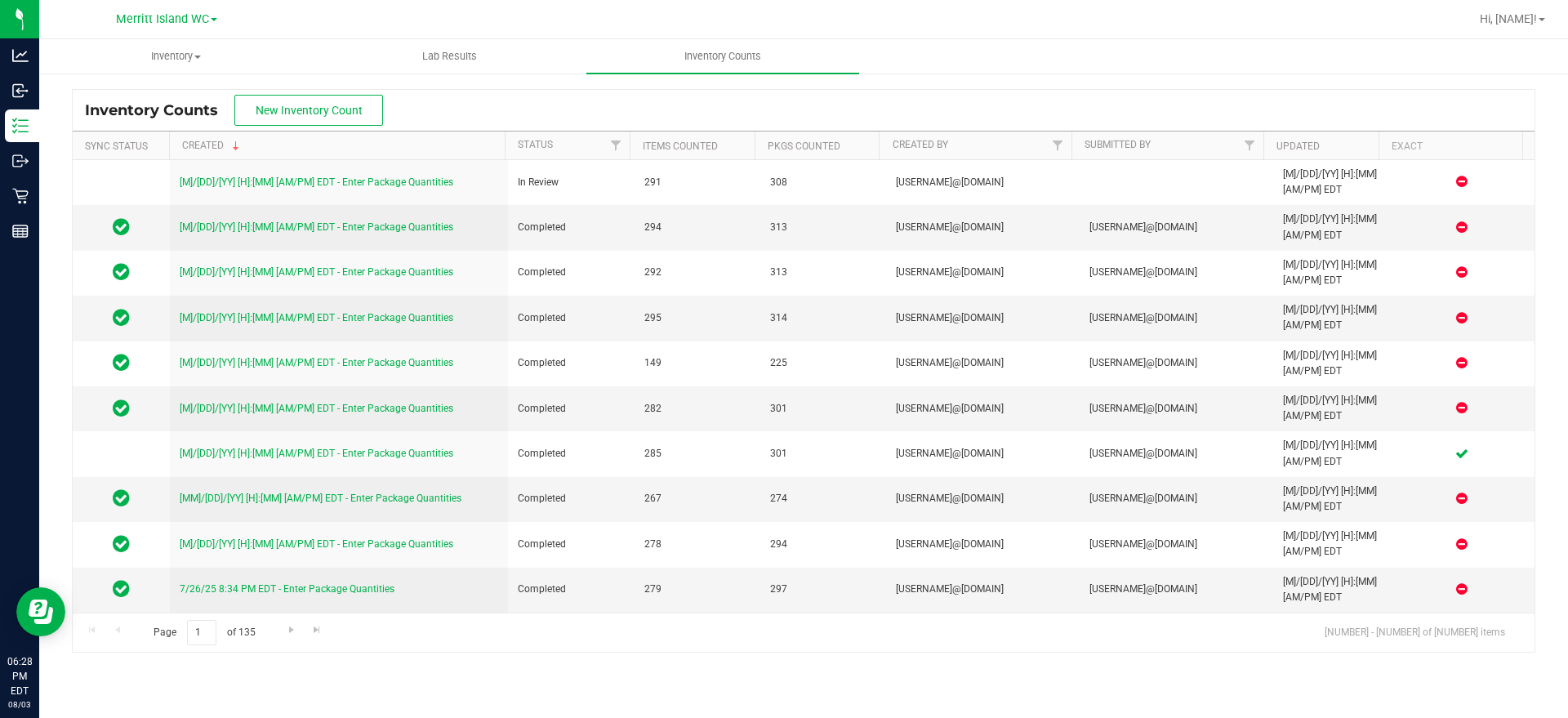click at bounding box center (880, 19) 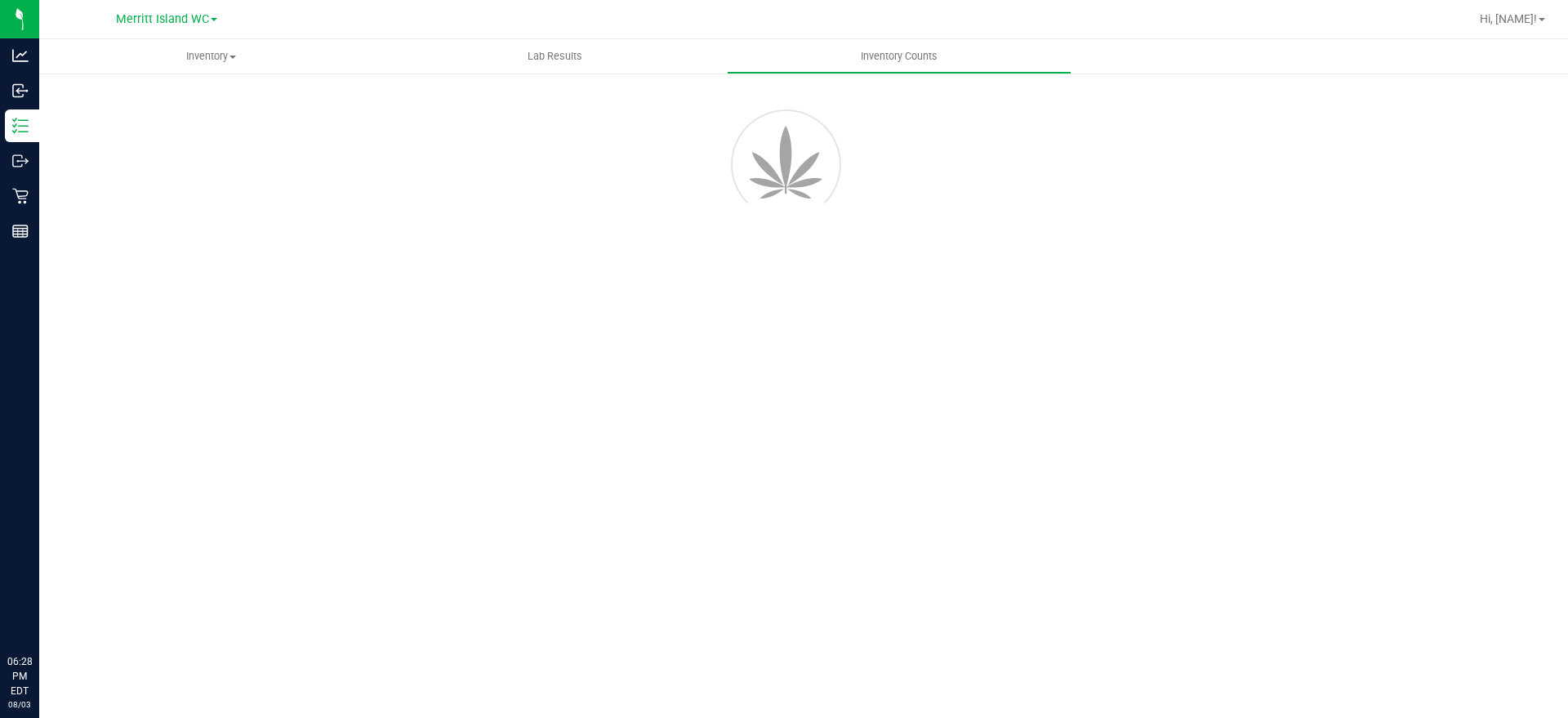 scroll, scrollTop: 0, scrollLeft: 0, axis: both 